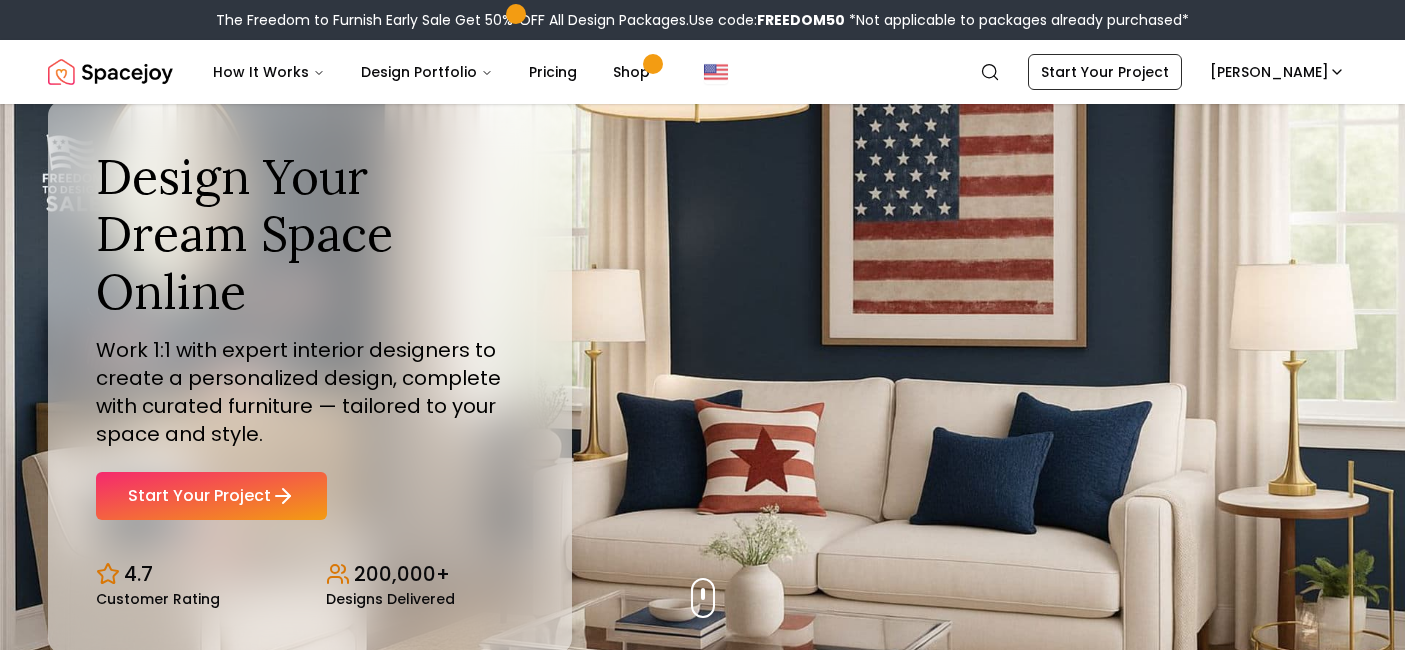scroll, scrollTop: 0, scrollLeft: 0, axis: both 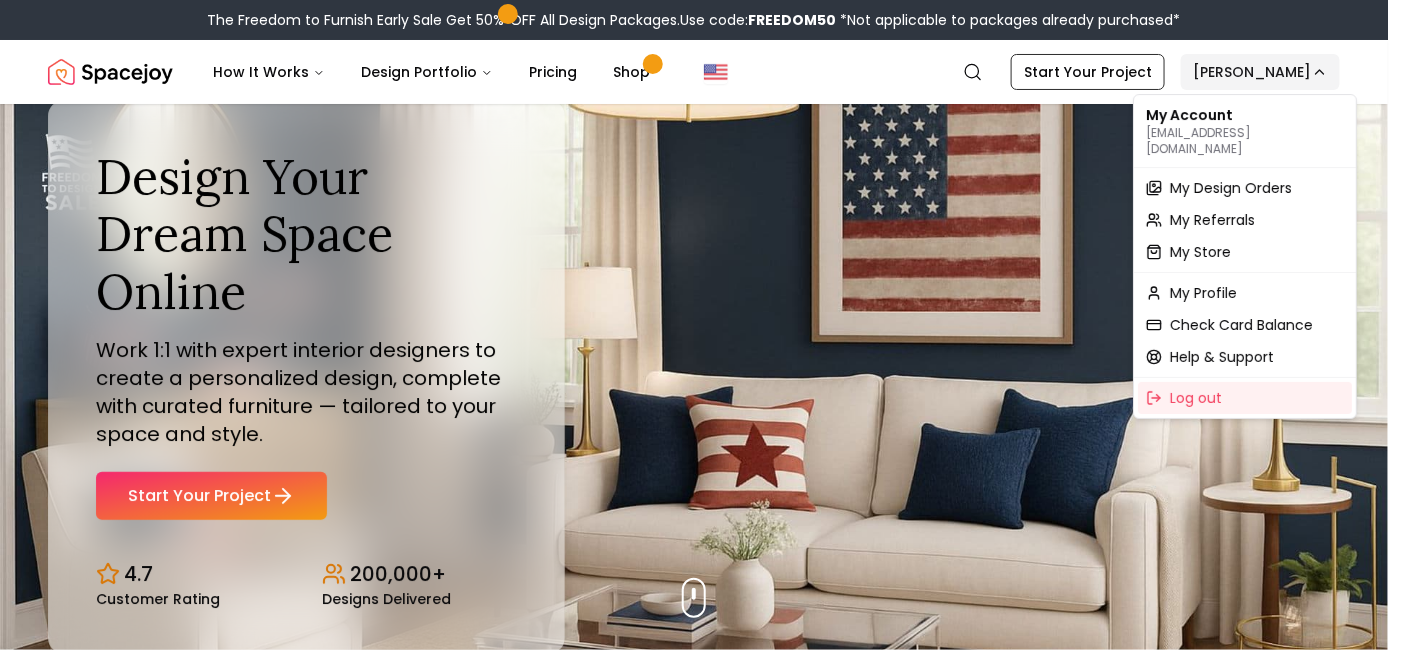 click on "The Freedom to Furnish Early Sale Get 50% OFF All Design Packages.  Use code:  FREEDOM50   *Not applicable to packages already purchased* Spacejoy How It Works   Design Portfolio   Pricing Shop Search Start Your Project   [PERSON_NAME] Design Your Dream Space Online Work 1:1 with expert interior designers to create a personalized design, complete with curated furniture — tailored to your space and style. Start Your Project   4.7 Customer Rating 200,000+ Designs Delivered Design Your Dream Space Online Work 1:1 with expert interior designers to create a personalized design, complete with curated furniture — tailored to your space and style. Start Your Project   4.7 Customer Rating 200,000+ Designs Delivered The Freedom to Furnish Early Sale Get 50% OFF on all Design Packages Get Started   [DATE] Sale Up to 70% OFF on Furniture & Decor Shop Now   Get Matched with Expert Interior Designers Online! [PERSON_NAME] Designer [PERSON_NAME] Designer [PERSON_NAME] Designer [PERSON_NAME] Designer Designer" at bounding box center (702, 5850) 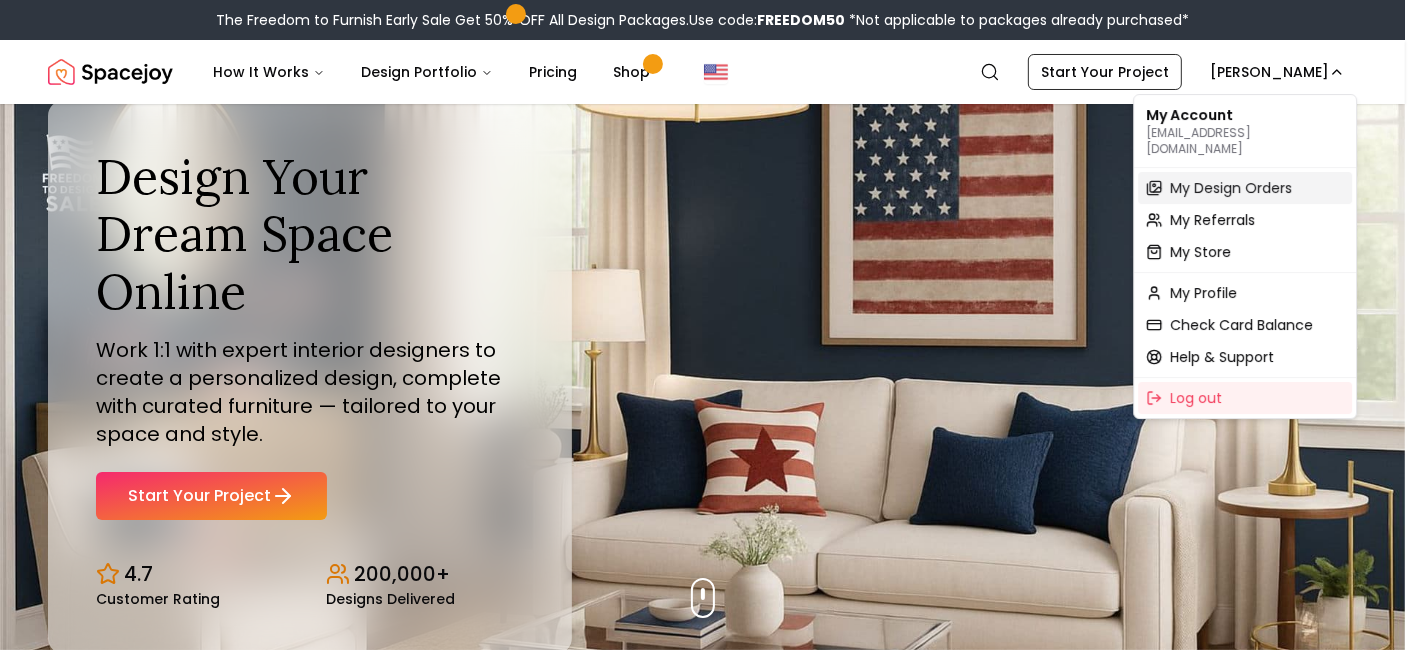click on "My Design Orders" at bounding box center (1231, 188) 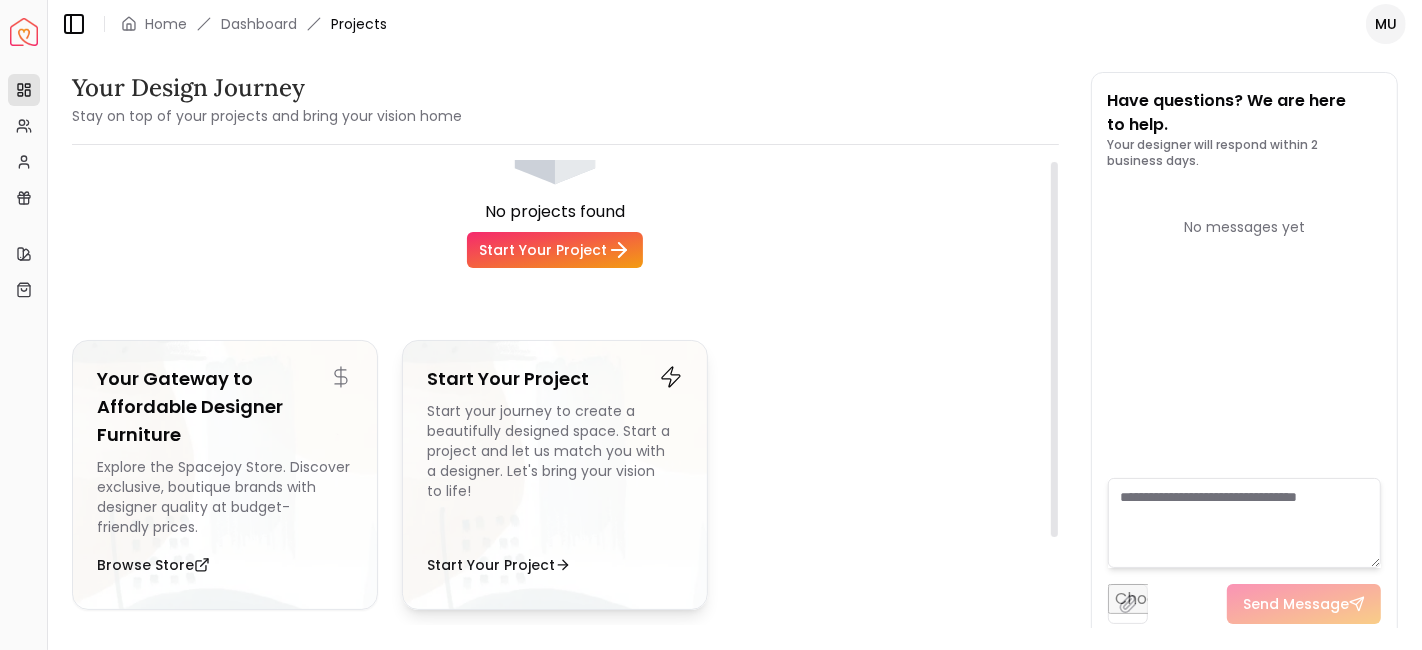 scroll, scrollTop: 0, scrollLeft: 0, axis: both 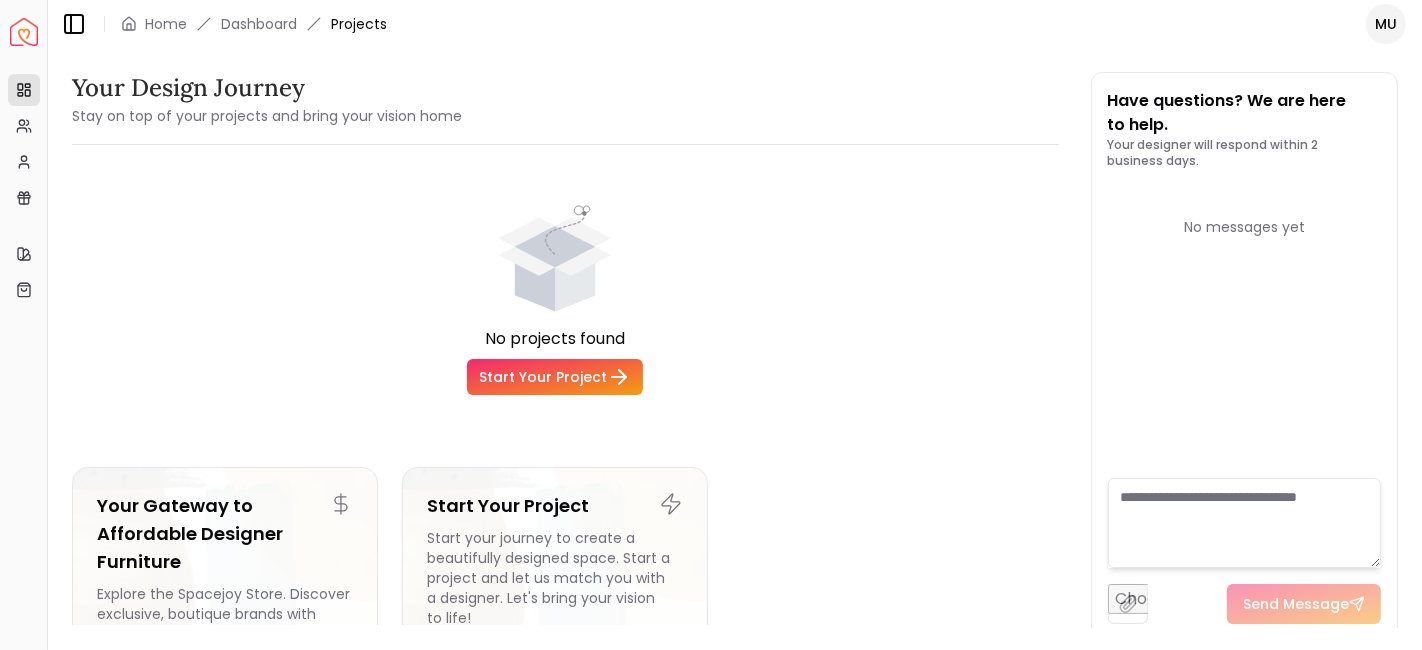 click at bounding box center [24, 32] 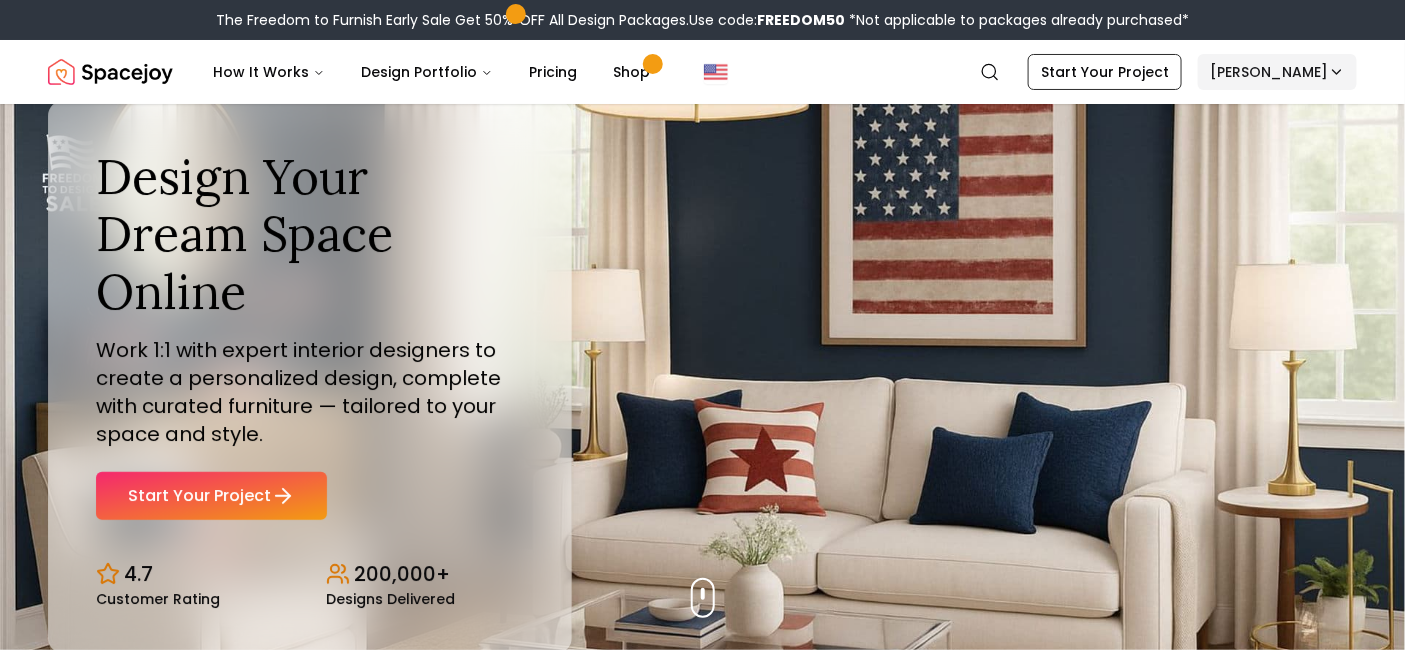 click on "The Freedom to Furnish Early Sale Get 50% OFF All Design Packages.  Use code:  FREEDOM50   *Not applicable to packages already purchased* Spacejoy How It Works   Design Portfolio   Pricing Shop Search Start Your Project   Muyiwa Olaosun Design Your Dream Space Online Work 1:1 with expert interior designers to create a personalized design, complete with curated furniture — tailored to your space and style. Start Your Project   4.7 Customer Rating 200,000+ Designs Delivered Design Your Dream Space Online Work 1:1 with expert interior designers to create a personalized design, complete with curated furniture — tailored to your space and style. Start Your Project   4.7 Customer Rating 200,000+ Designs Delivered The Freedom to Furnish Early Sale Get 50% OFF on all Design Packages Get Started   4th Of July Sale Up to 70% OFF on Furniture & Decor Shop Now   Get Matched with Expert Interior Designers Online! Maria Castillero Designer Angela Amore Designer Tina Martidelcampo Designer Christina Manzo Designer   1 2" at bounding box center (702, 5864) 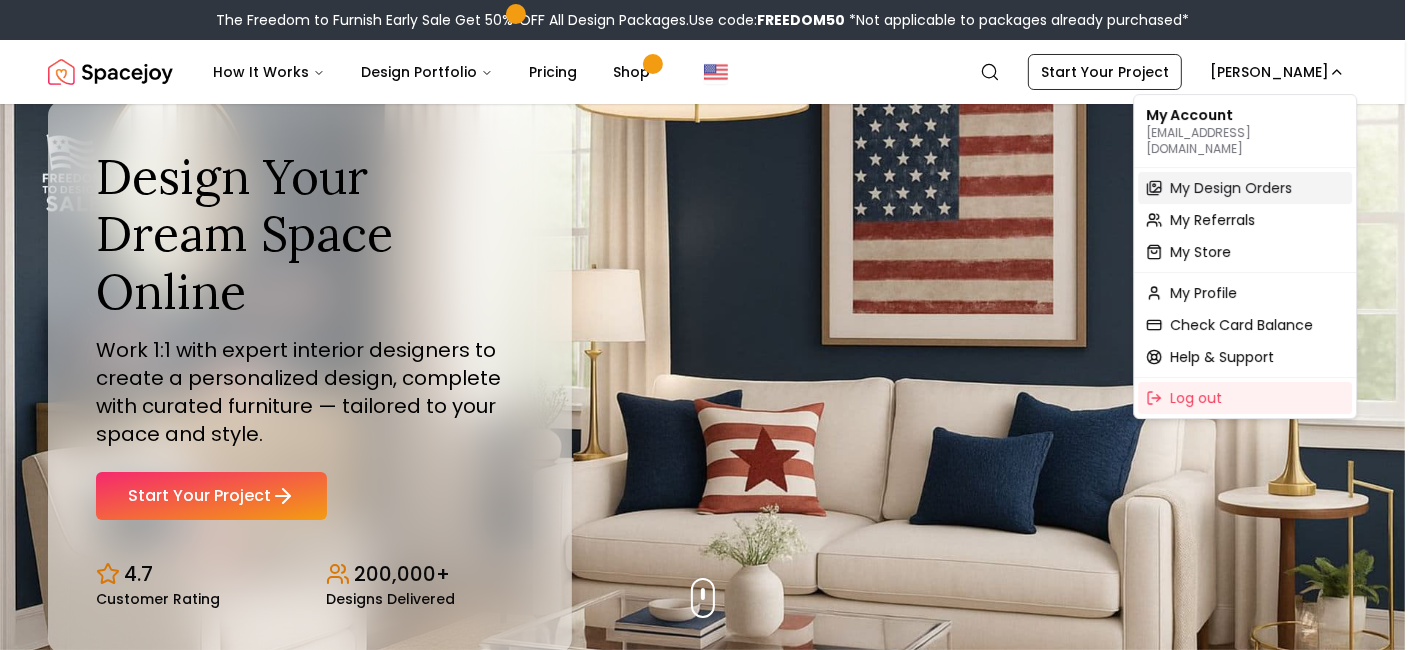 click on "My Design Orders" at bounding box center [1231, 188] 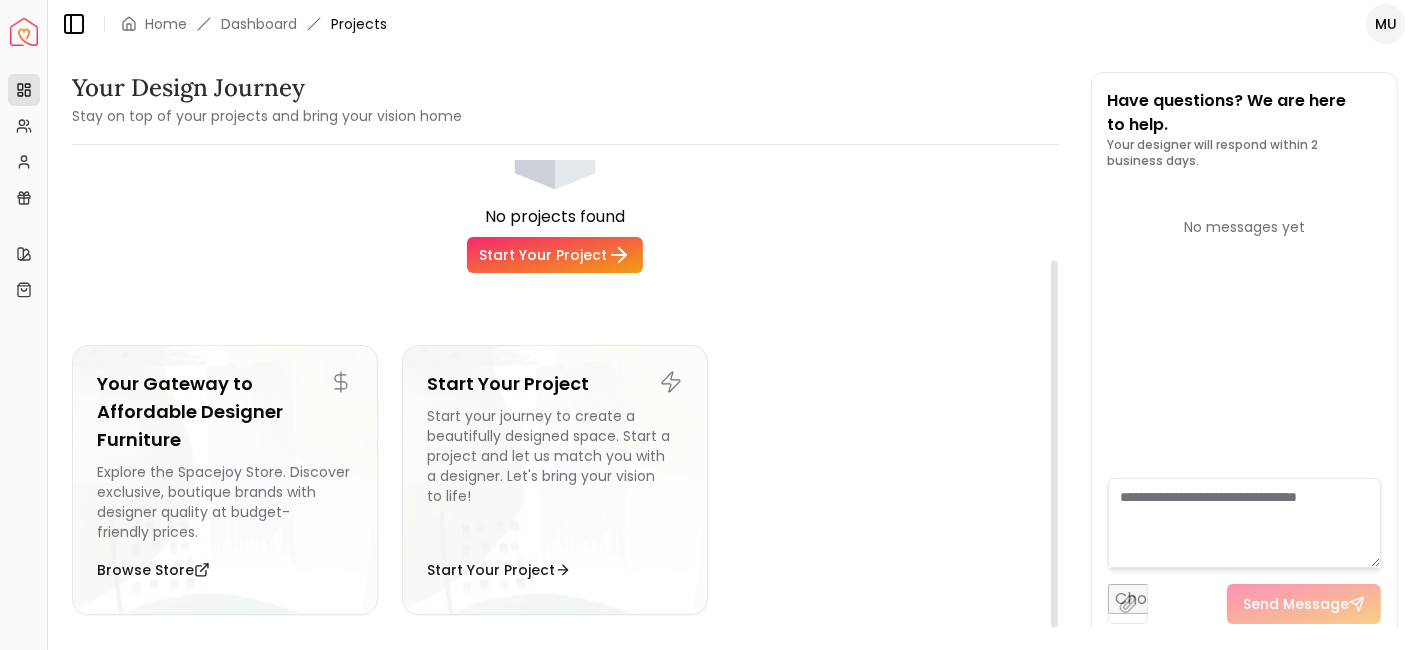 scroll, scrollTop: 125, scrollLeft: 0, axis: vertical 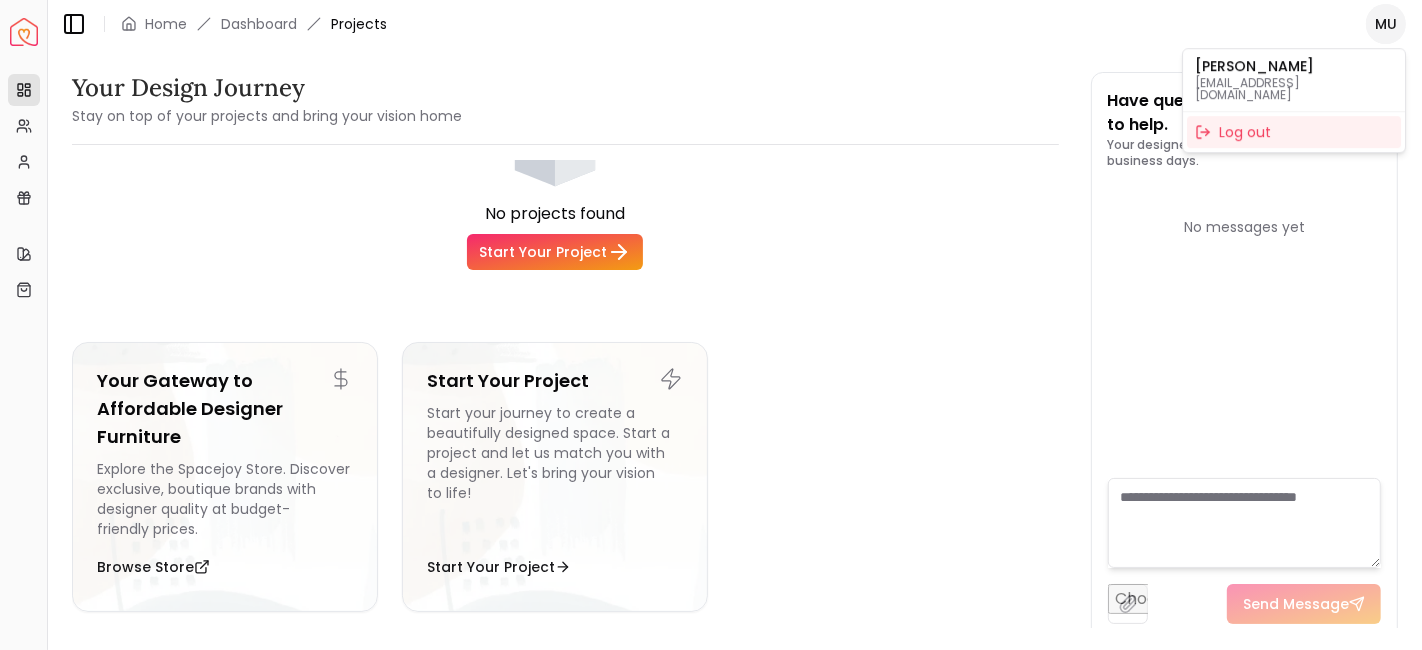 click on "Spacejoy Dashboard Overview Projects My Referrals My Profile Gift Card Balance Quick Links My Style My Store Toggle Sidebar Home Dashboard Projects MU Your Design Journey Stay on top of your projects and bring your vision home No projects found Start Your Project   Your Gateway to Affordable Designer Furniture Explore the Spacejoy Store. Discover exclusive, boutique brands with designer quality at budget-friendly prices. Browse Store   Start Your Project Start your journey to create a beautifully designed space. Start a project and let us match you with a designer. Let's bring your vision to life! Start Your Project   Have questions? We are here to help. Your designer will respond within 2 business days. No messages yet Send Message
Muyiwa Olaosun olaosunmuyiwa@yahoo.com Log out" at bounding box center [711, 325] 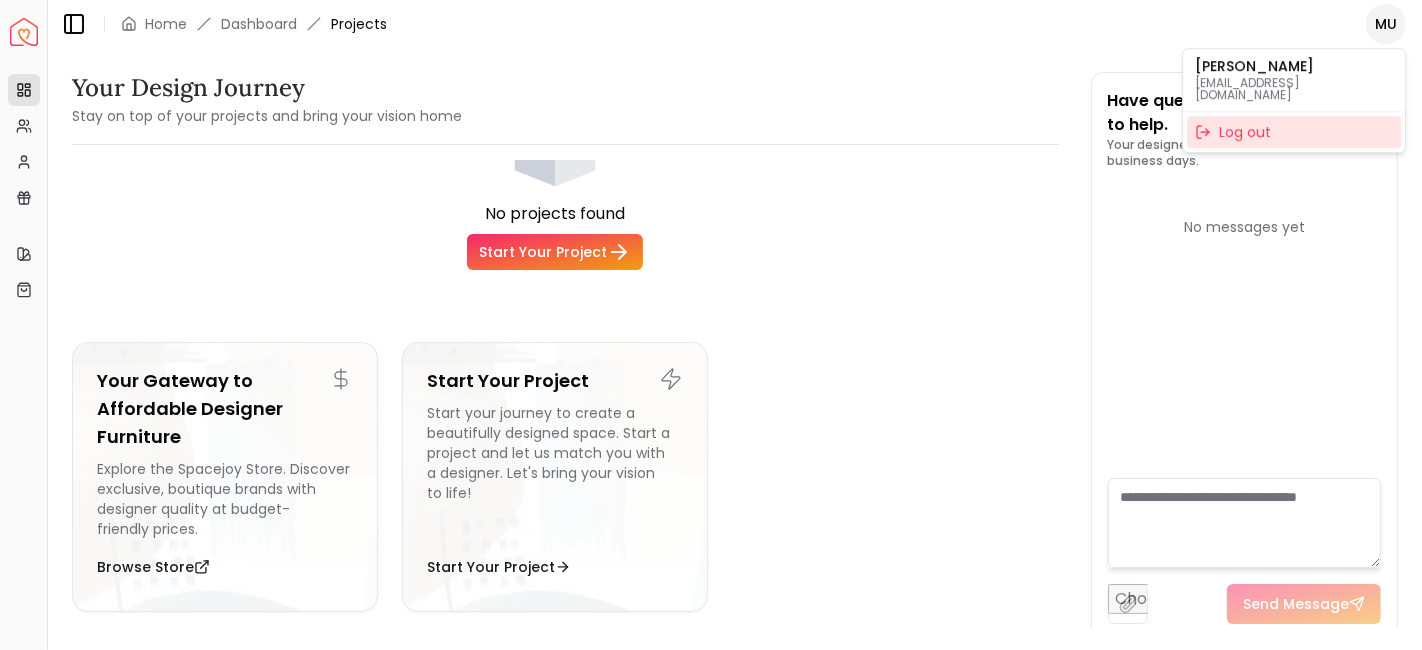 click on "Log out" at bounding box center [1294, 132] 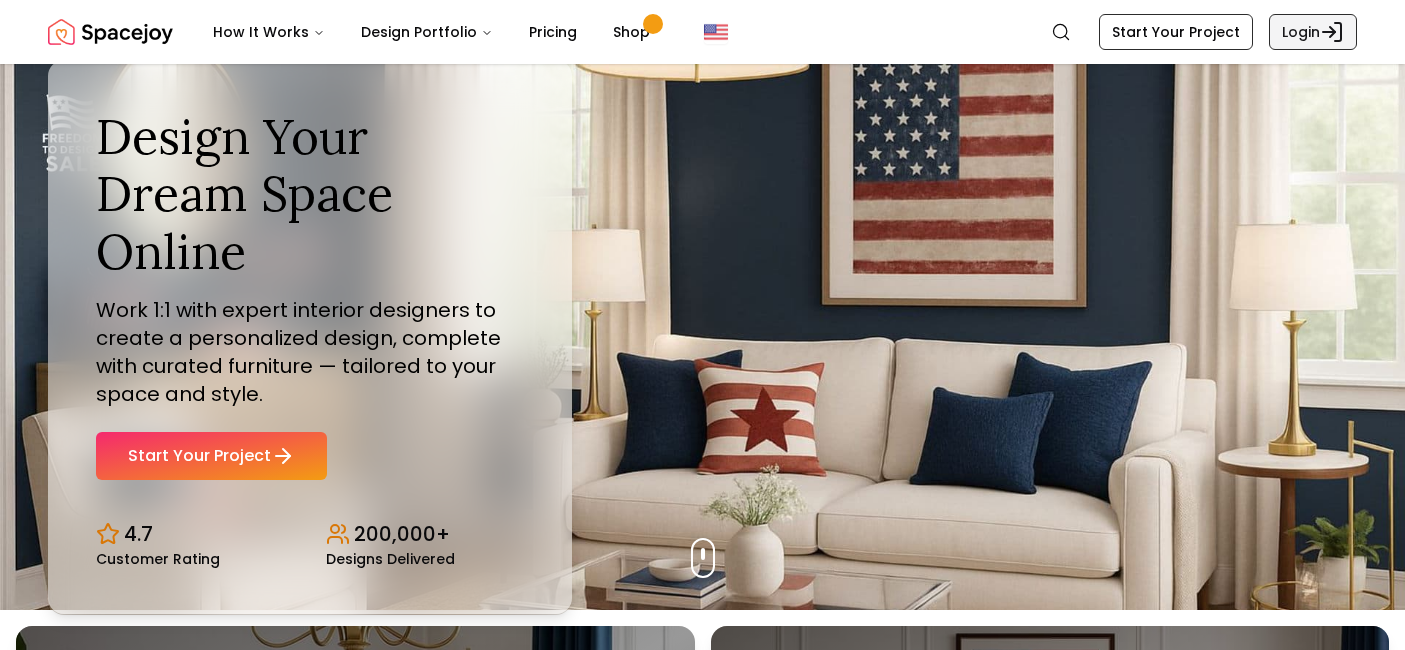scroll, scrollTop: 0, scrollLeft: 0, axis: both 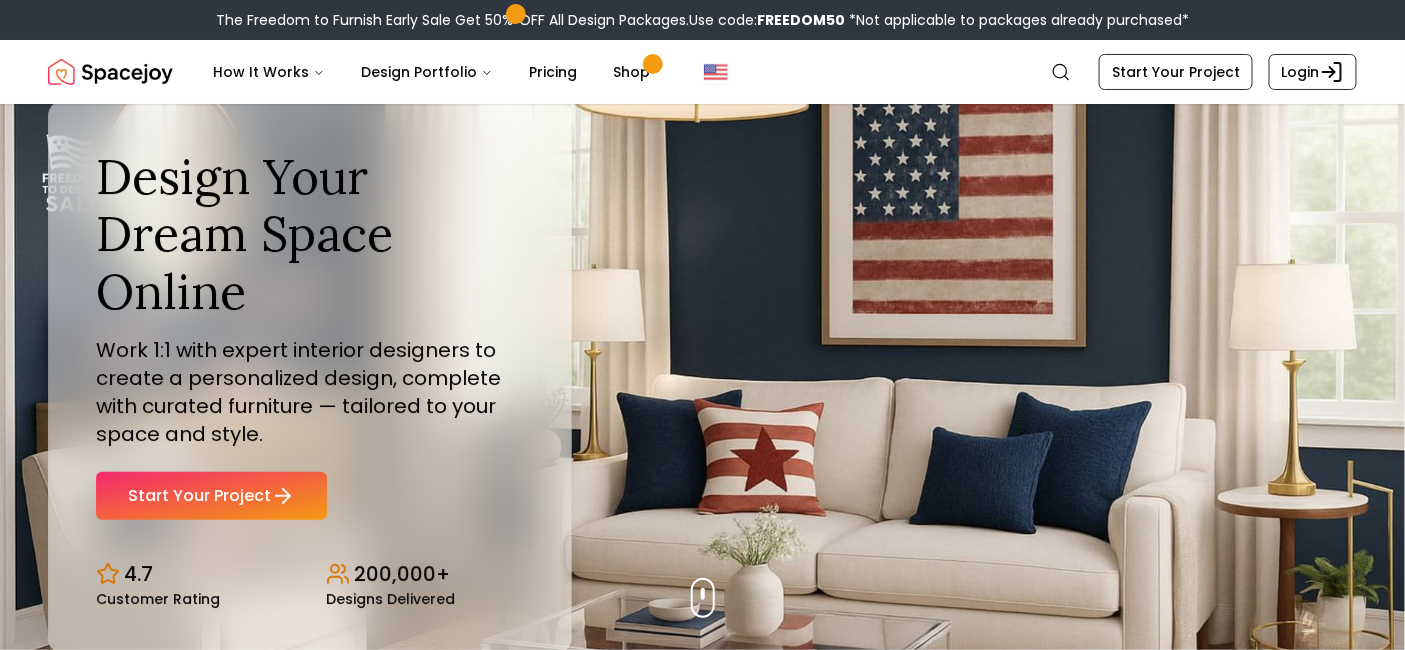 click on "Spacejoy How It Works   Design Portfolio   Pricing Shop Search Start Your Project   Login" at bounding box center (702, 72) 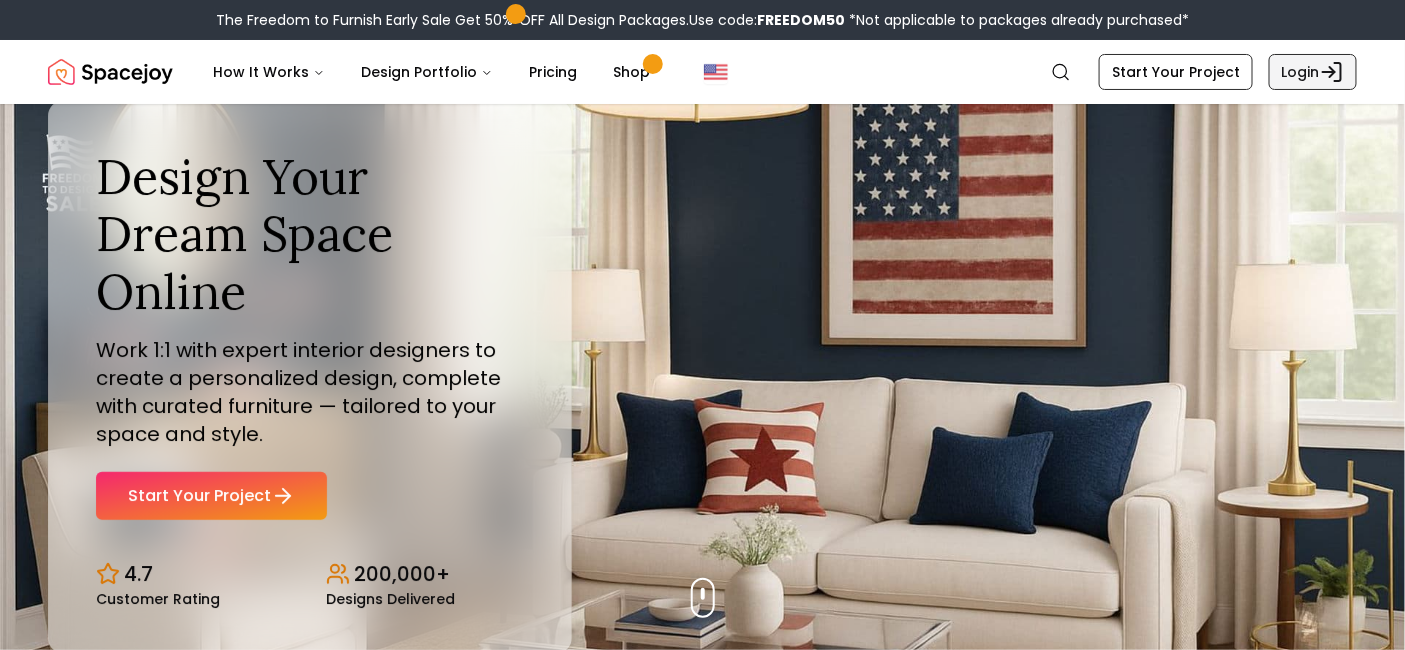 click on "Login" at bounding box center [1313, 72] 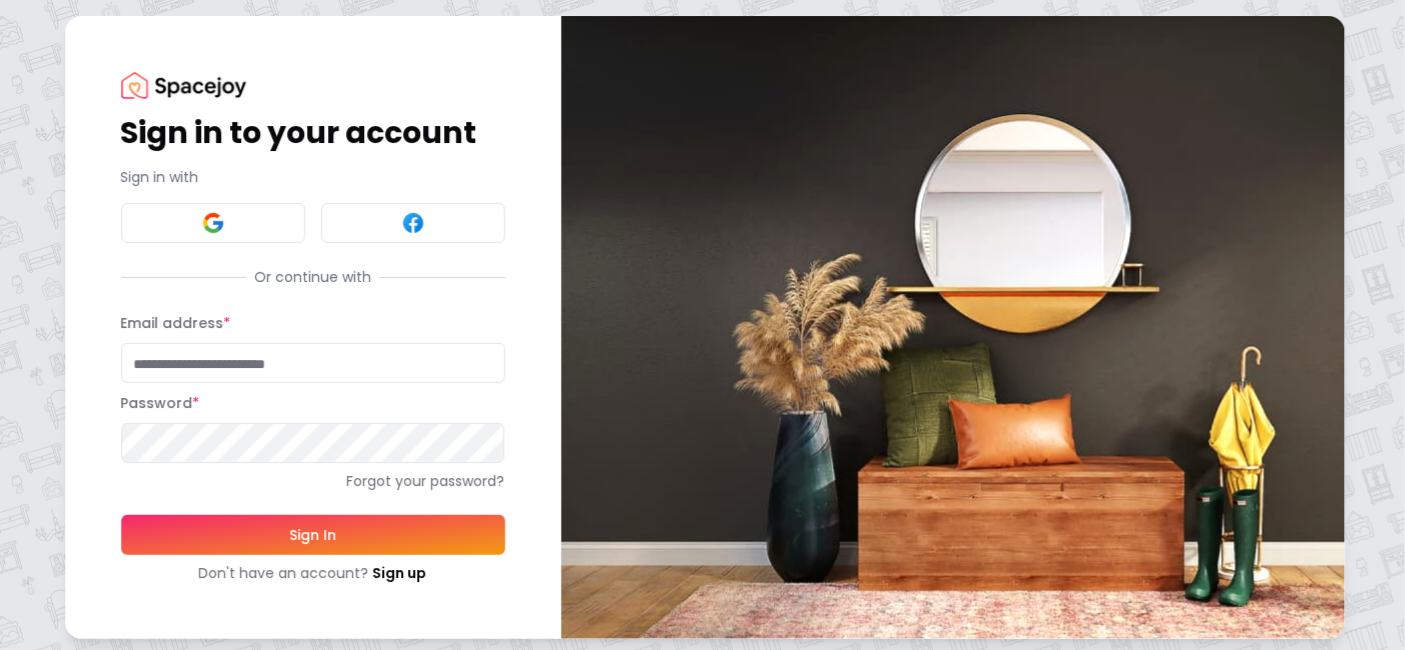 type on "**********" 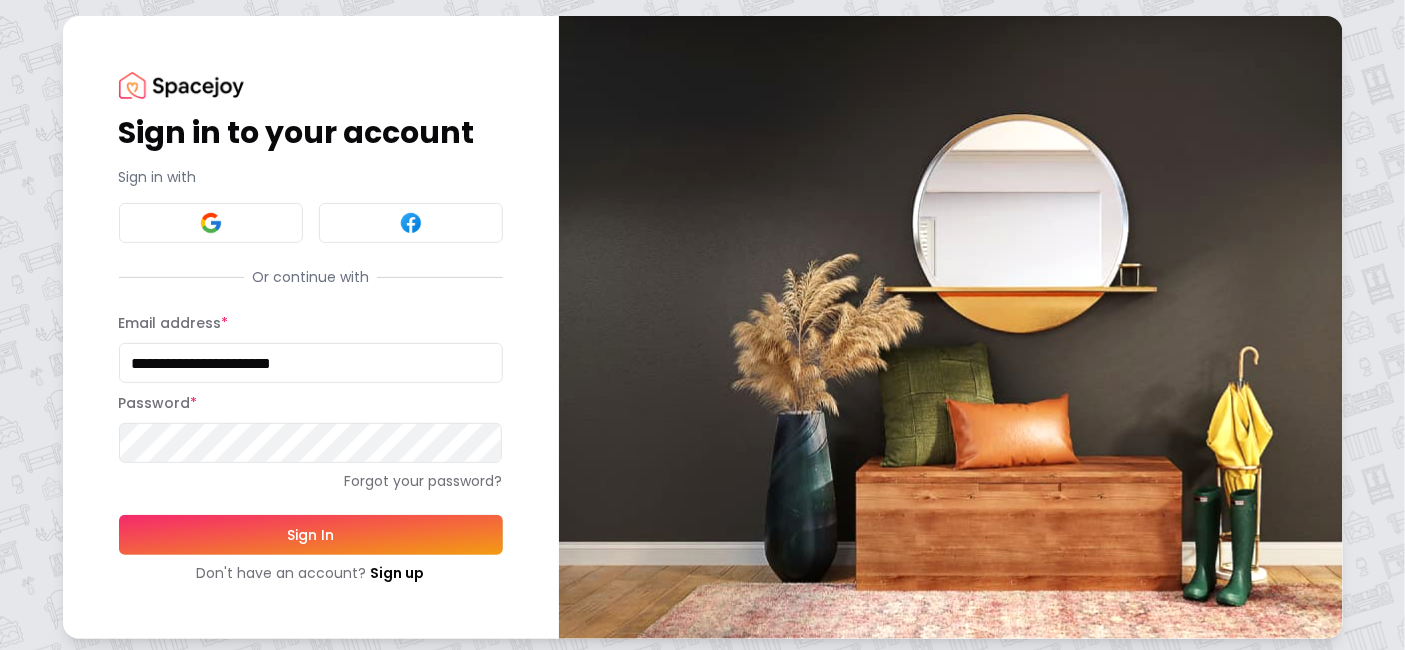 click on "Sign In" at bounding box center (311, 535) 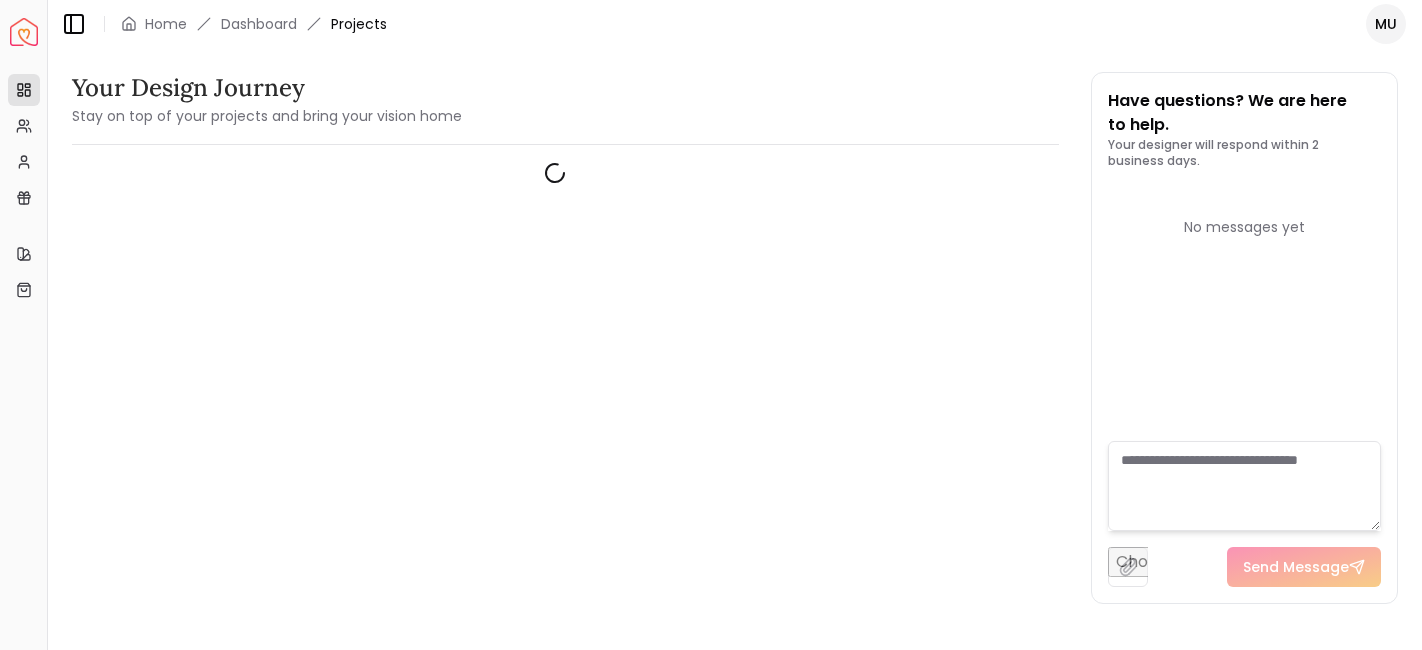 scroll, scrollTop: 0, scrollLeft: 0, axis: both 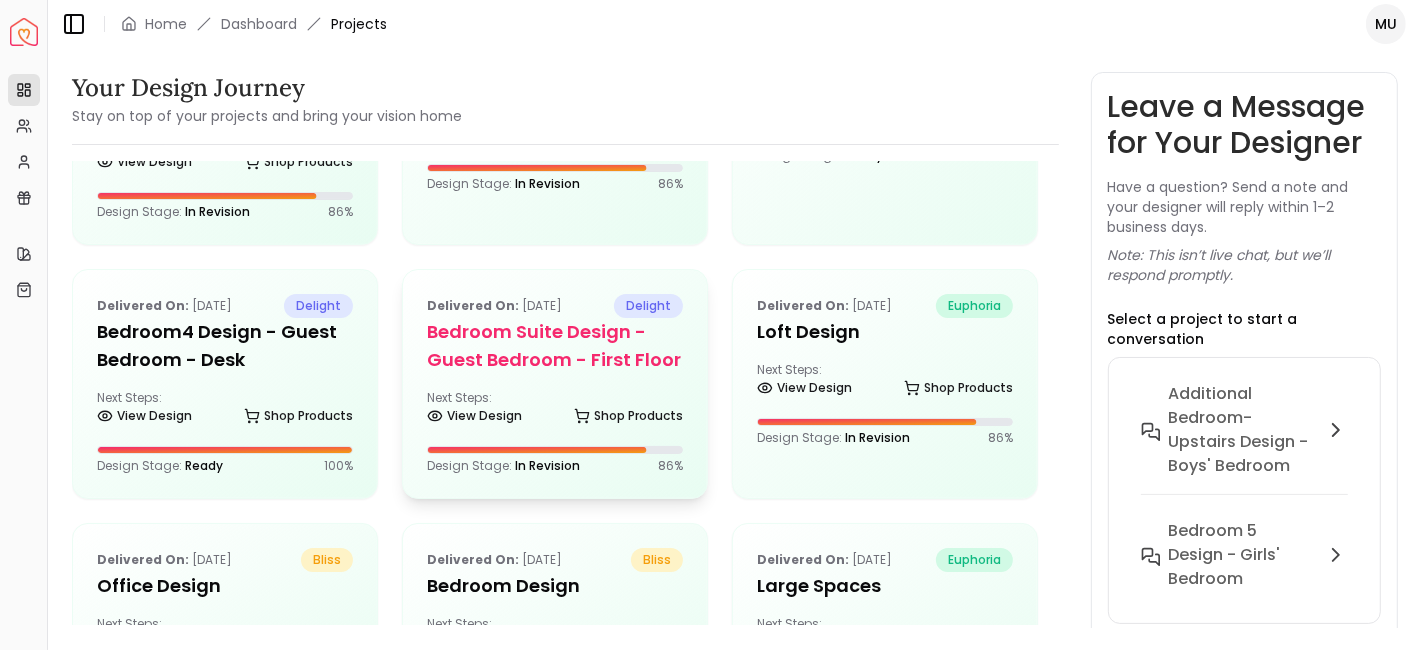 click on "Delivered on:   May 08, 2025 delight Bedroom Suite design - Guest Bedroom - First Floor Next Steps: View Design Shop Products Design Stage:   In Revision 86 %" at bounding box center (555, 384) 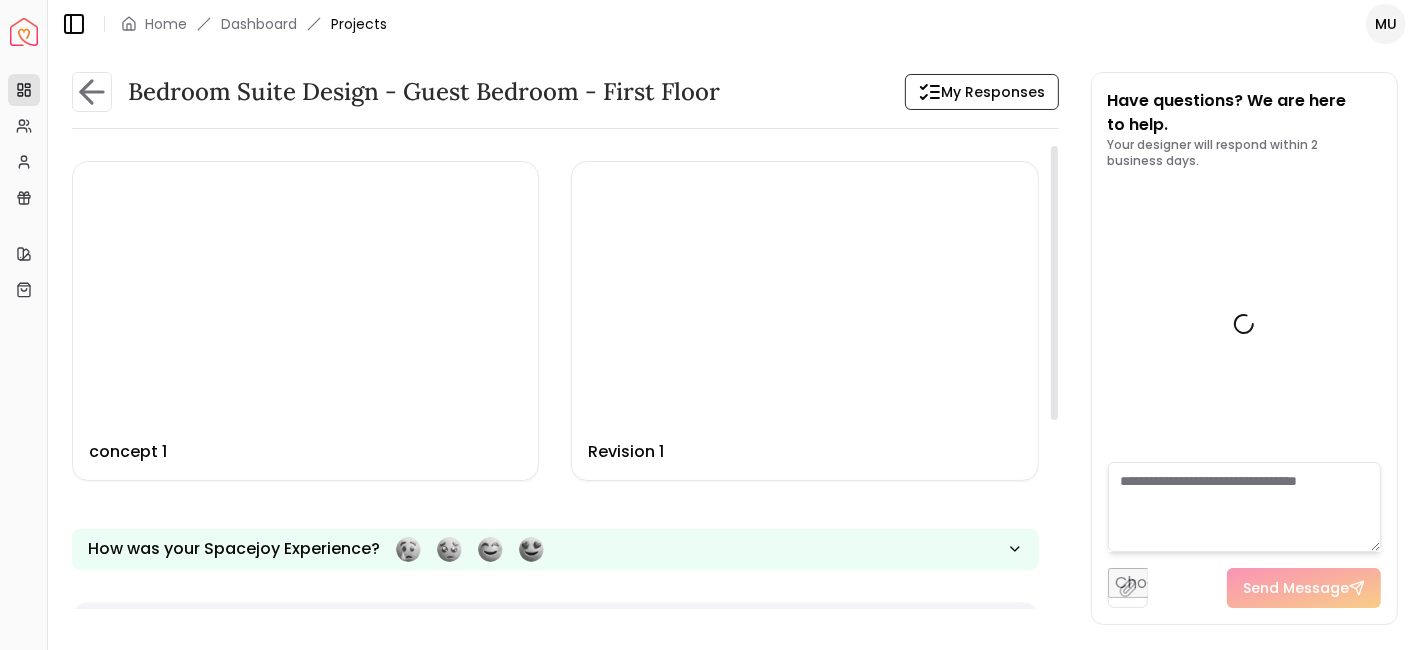 scroll, scrollTop: 246, scrollLeft: 0, axis: vertical 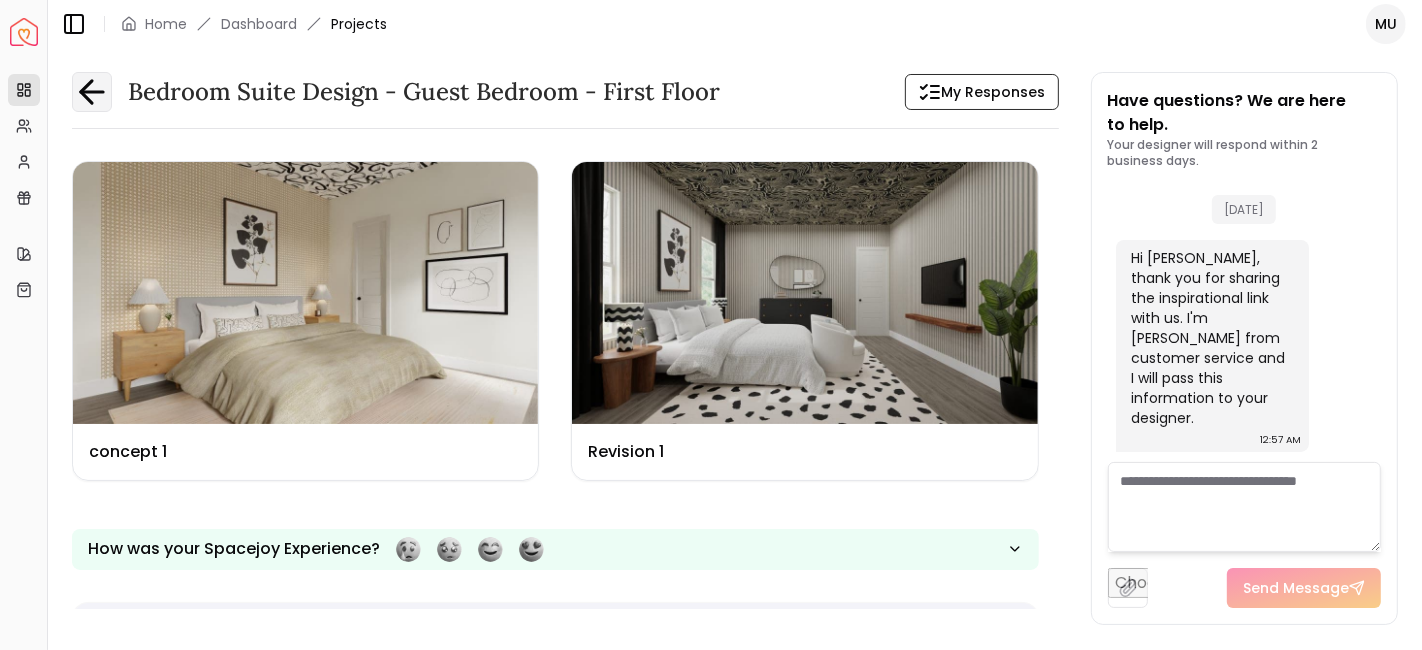 click 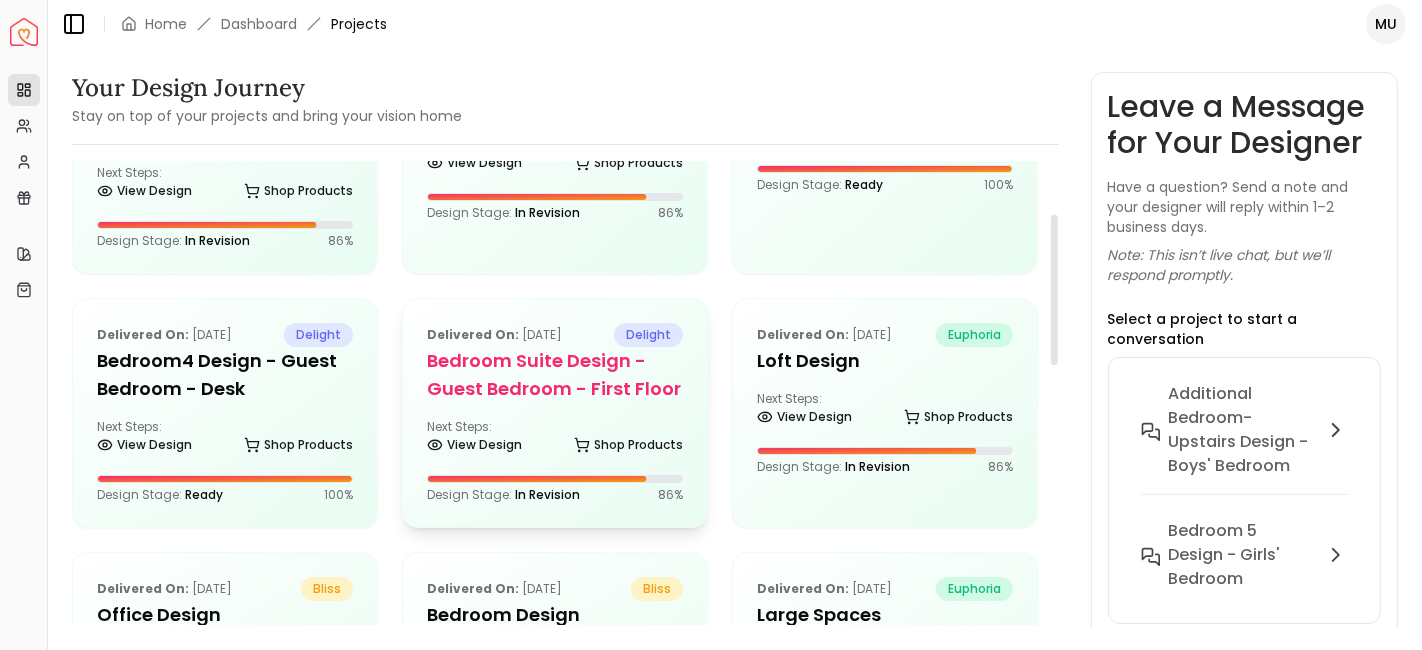 scroll, scrollTop: 164, scrollLeft: 0, axis: vertical 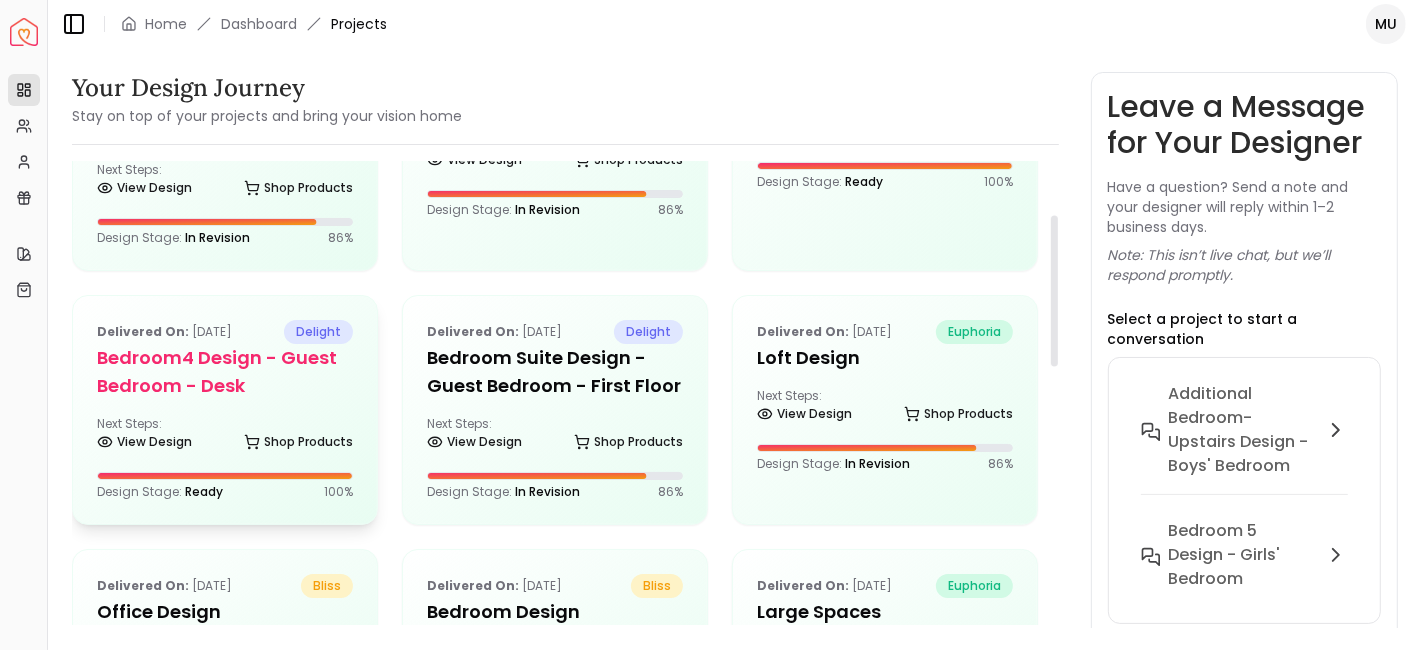 click on "Delivered on:   May 18, 2025 delight Bedroom4 design - Guest Bedroom - Desk Next Steps: View Design Shop Products Design Stage:   Ready 100 %" at bounding box center [225, 410] 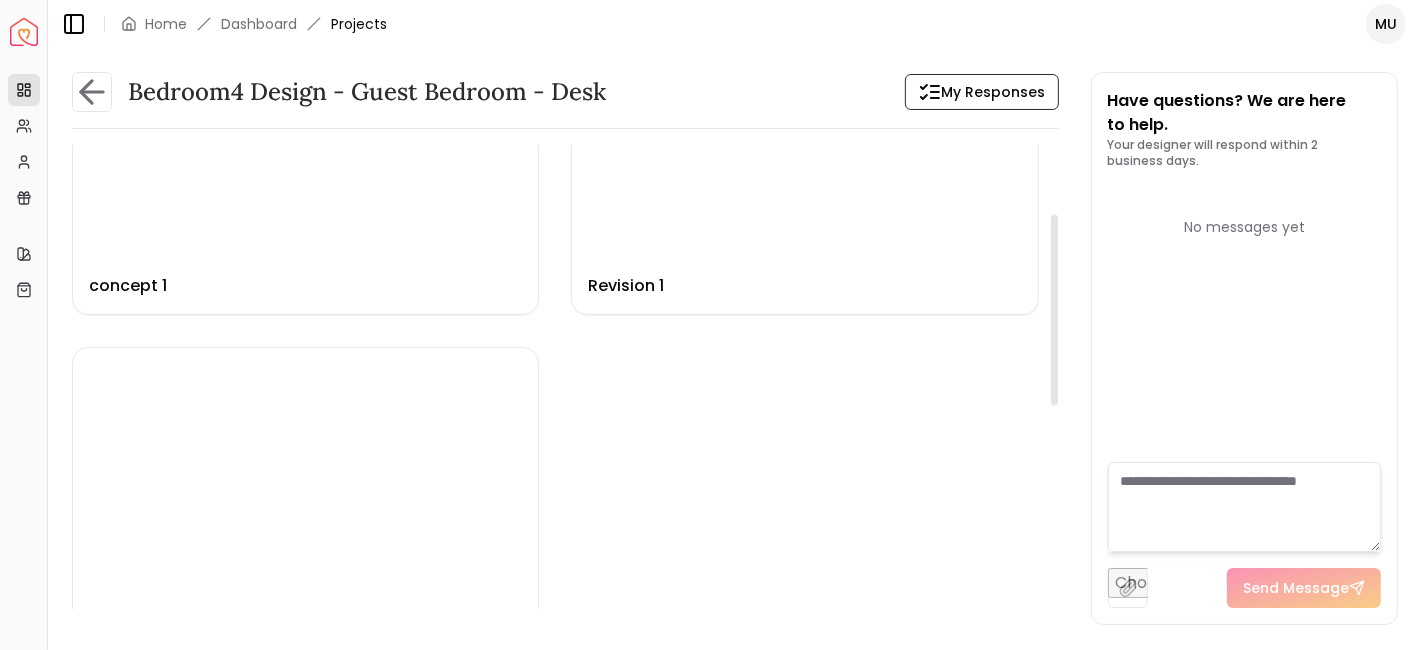scroll, scrollTop: 165, scrollLeft: 0, axis: vertical 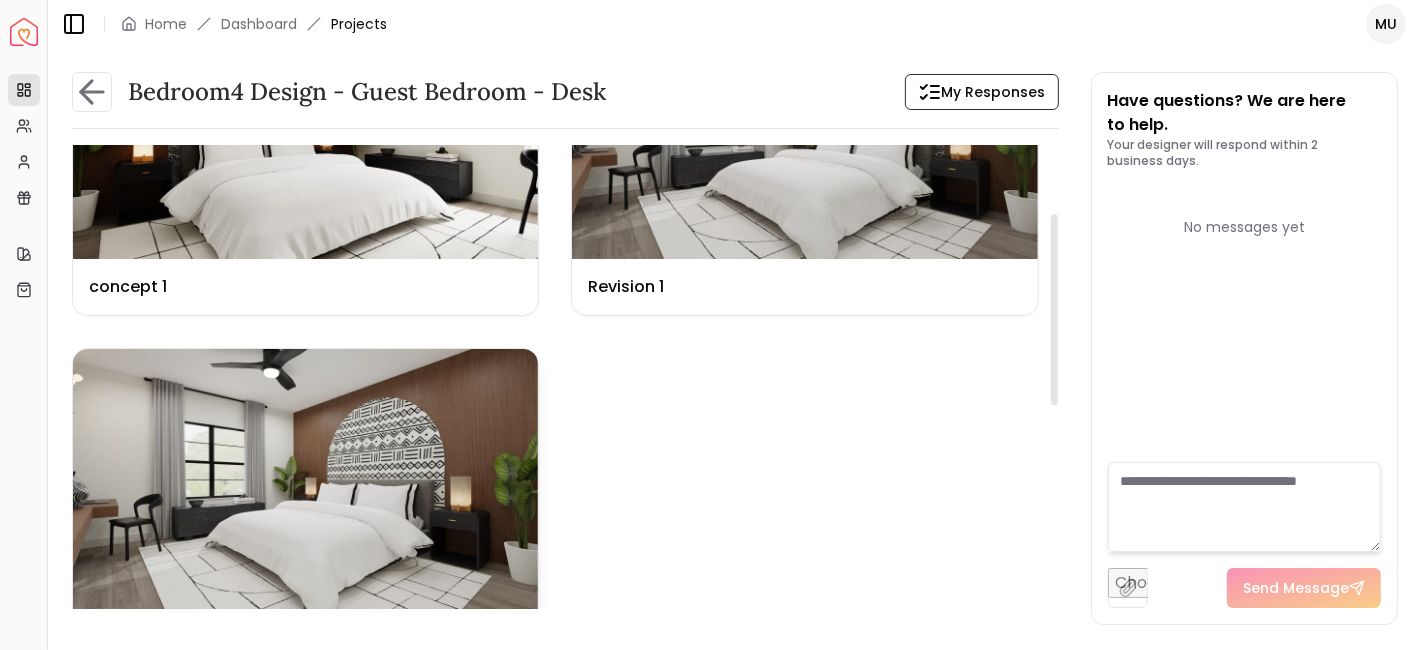 click at bounding box center [305, 480] 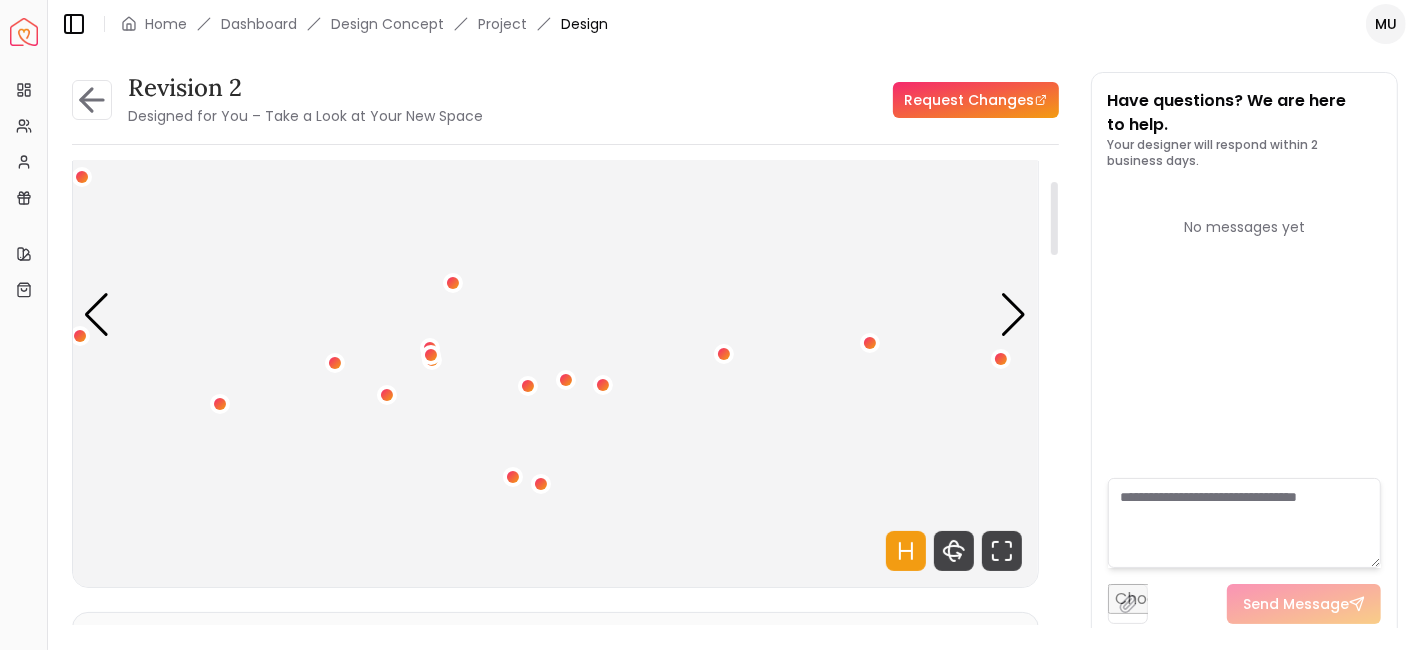 scroll, scrollTop: 127, scrollLeft: 0, axis: vertical 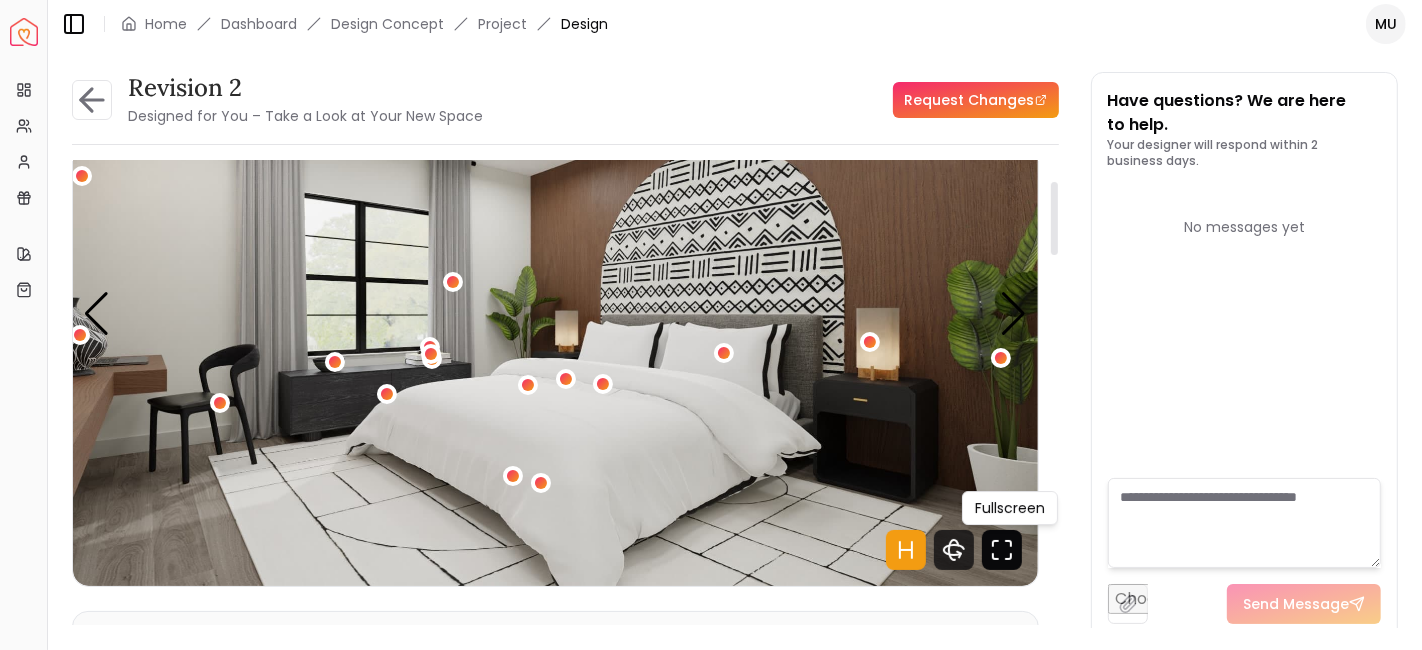 click 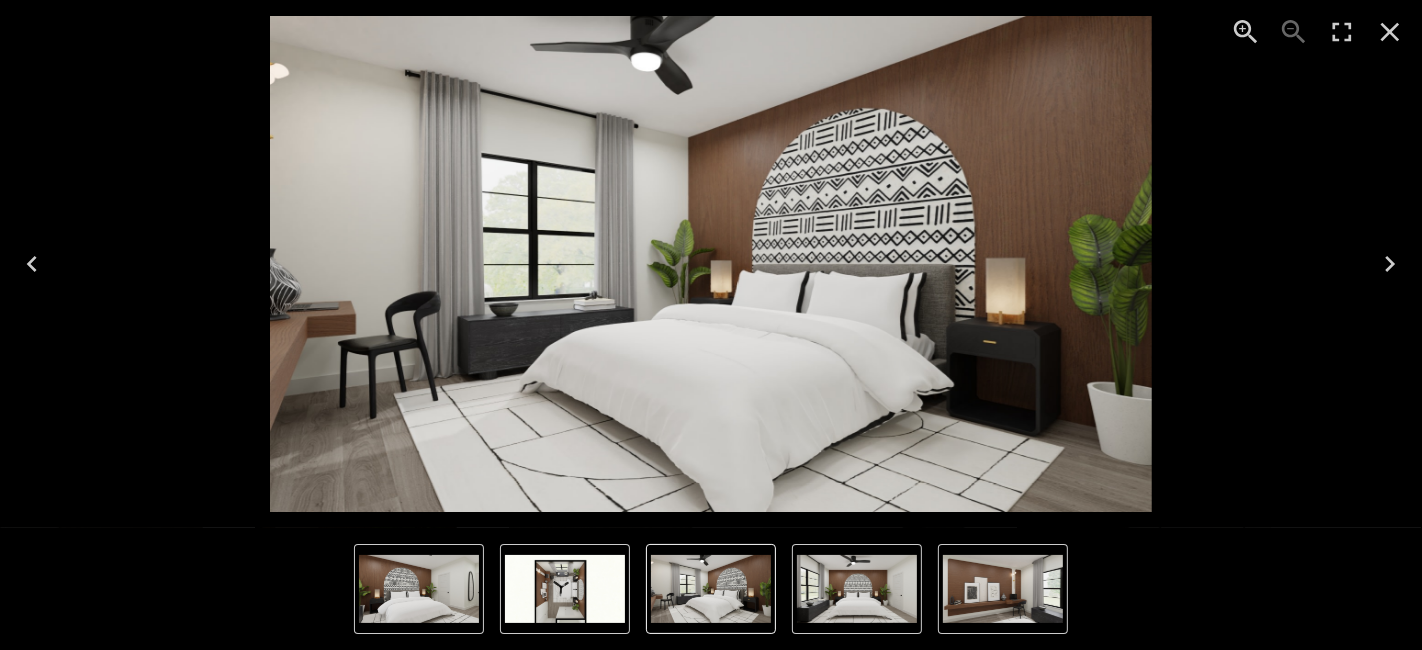 click 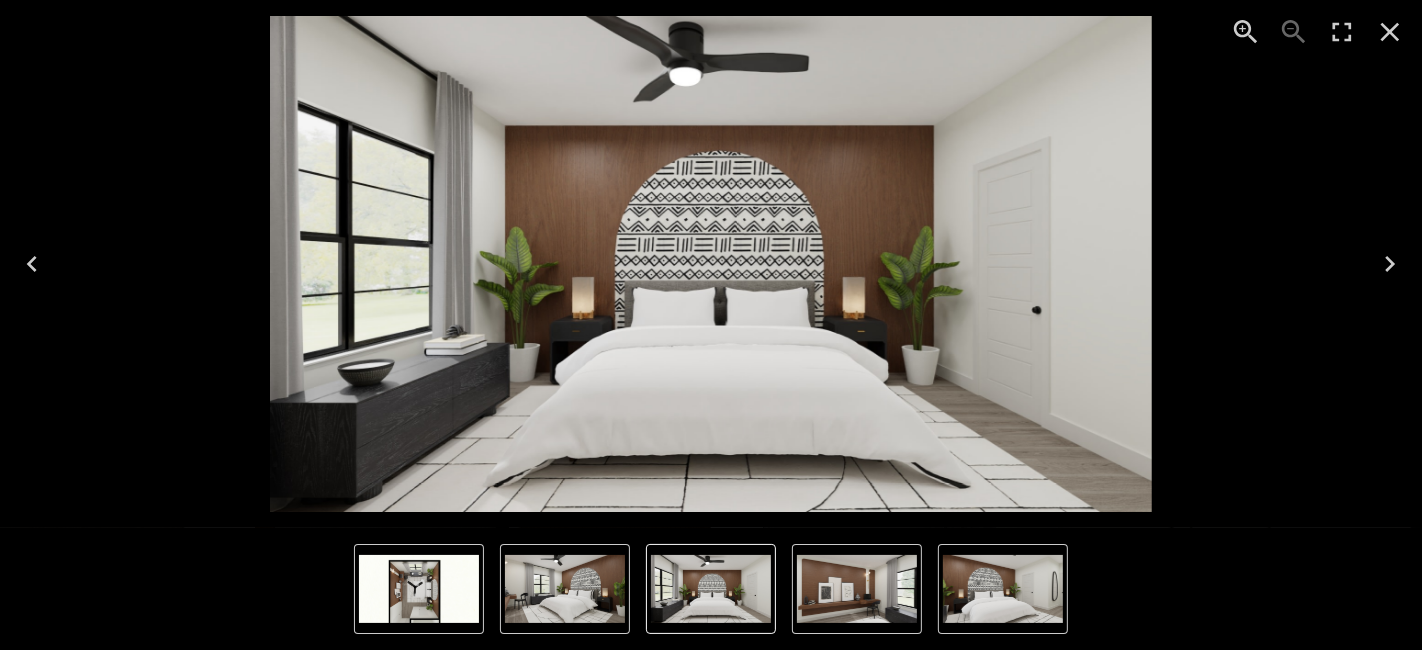 click 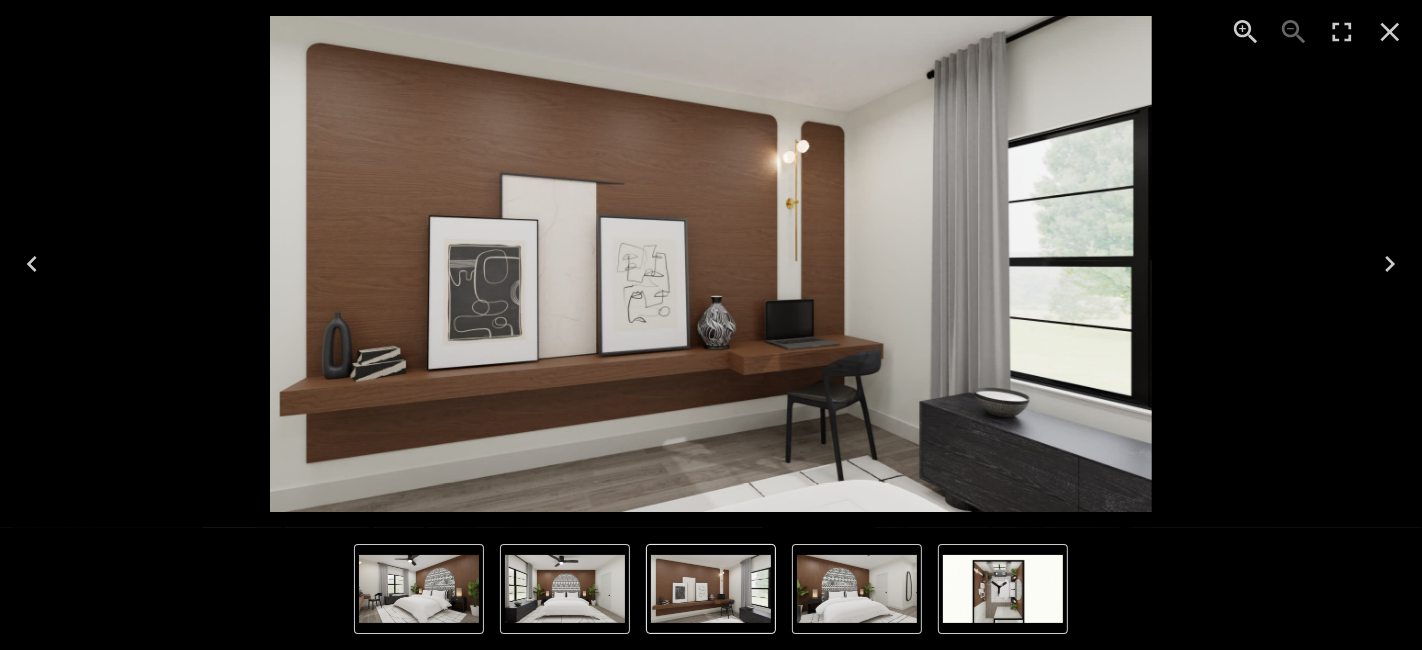 click 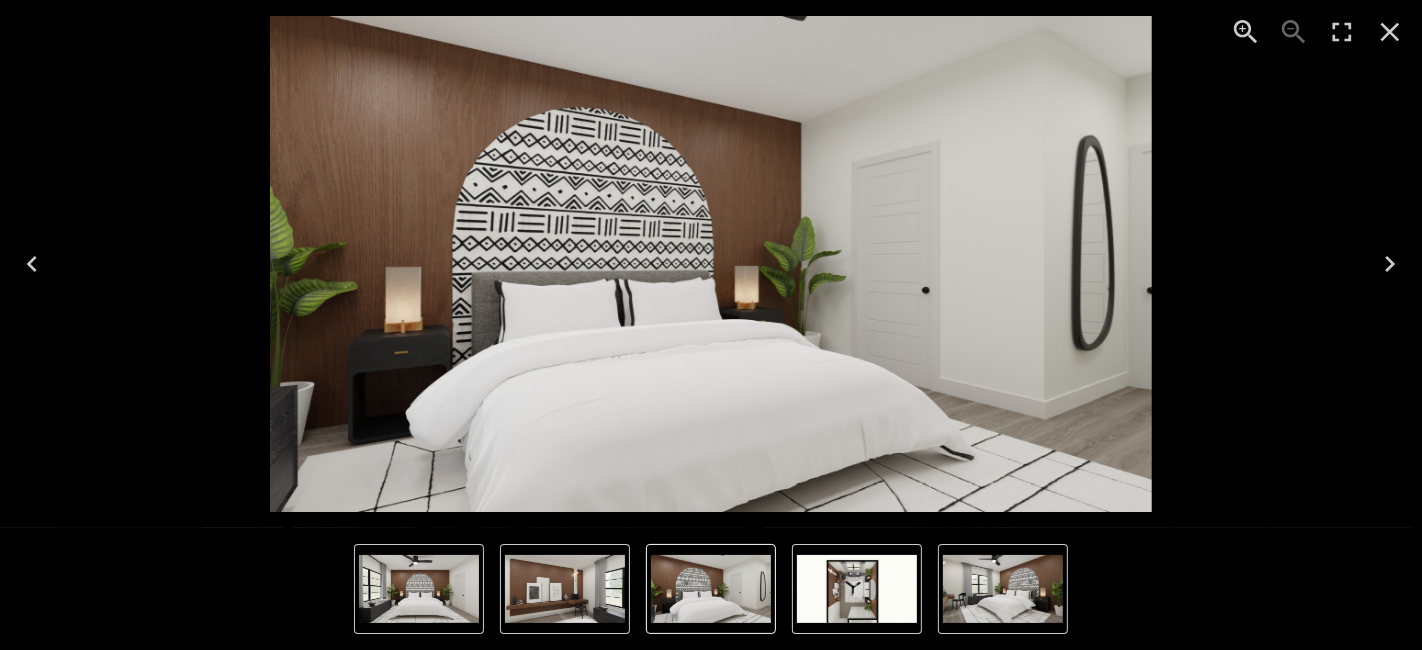 click 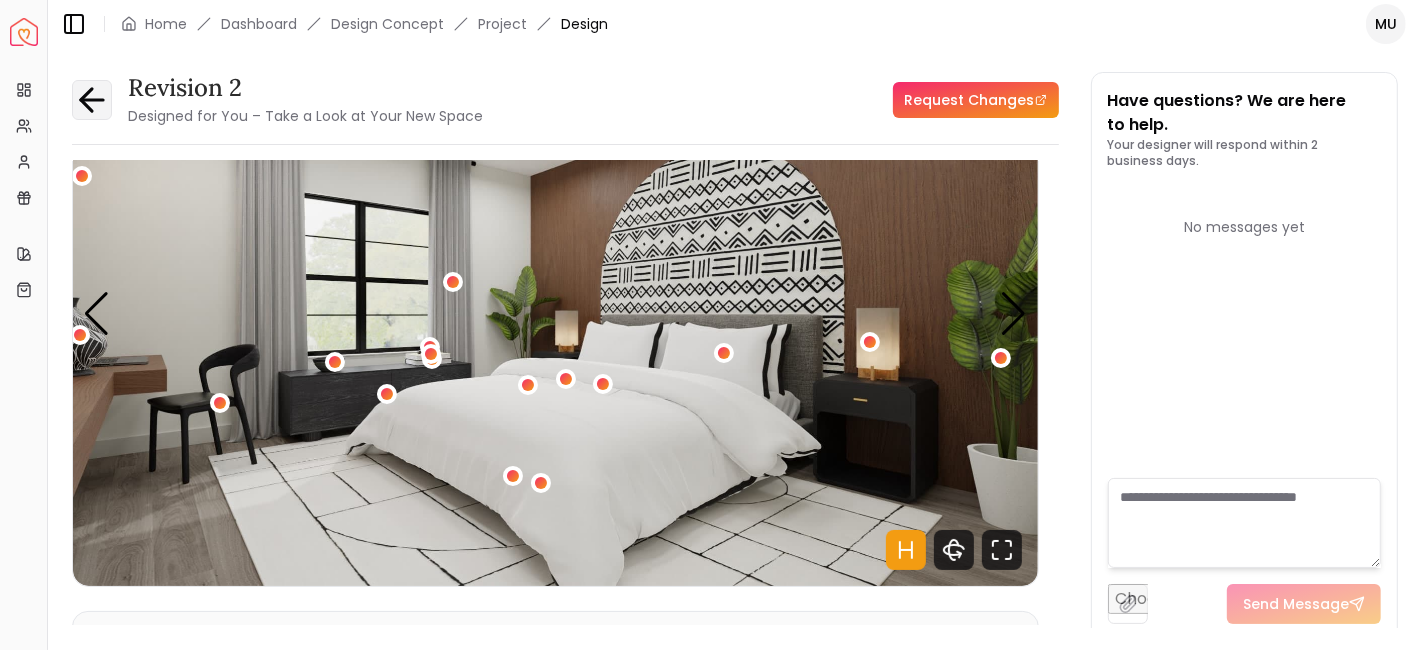 click 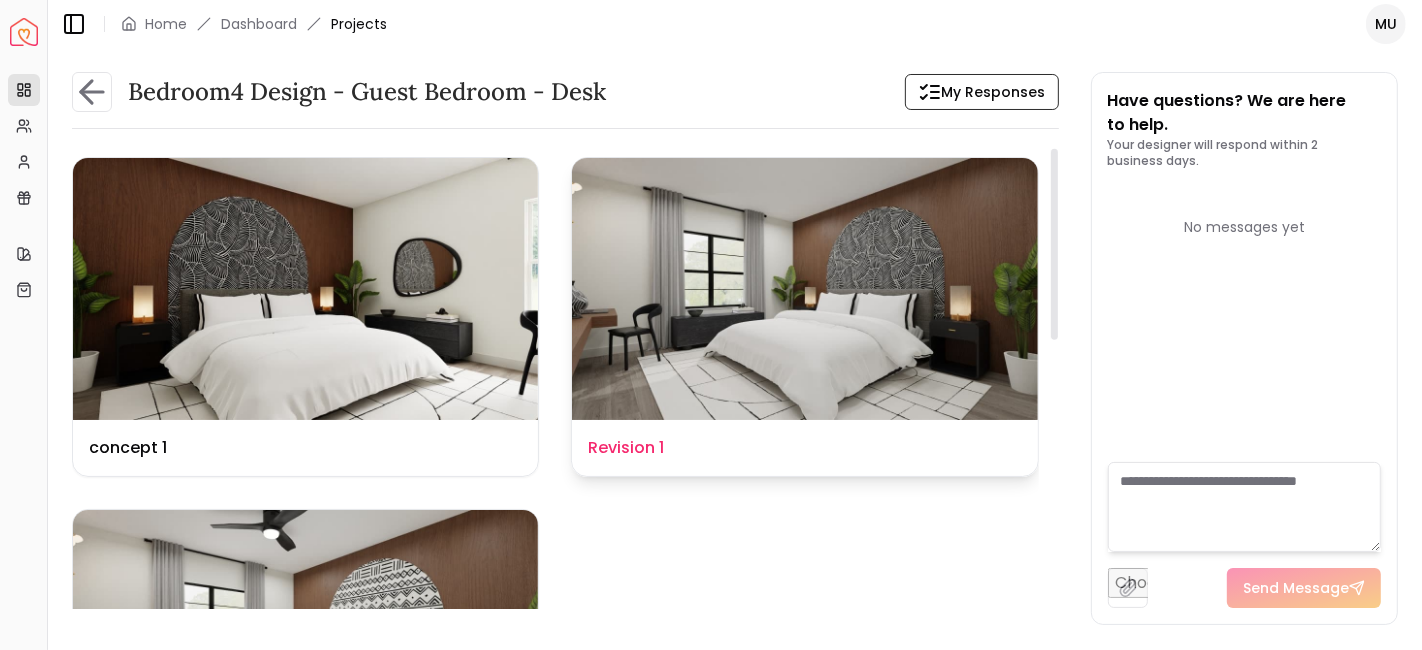 scroll, scrollTop: 6, scrollLeft: 0, axis: vertical 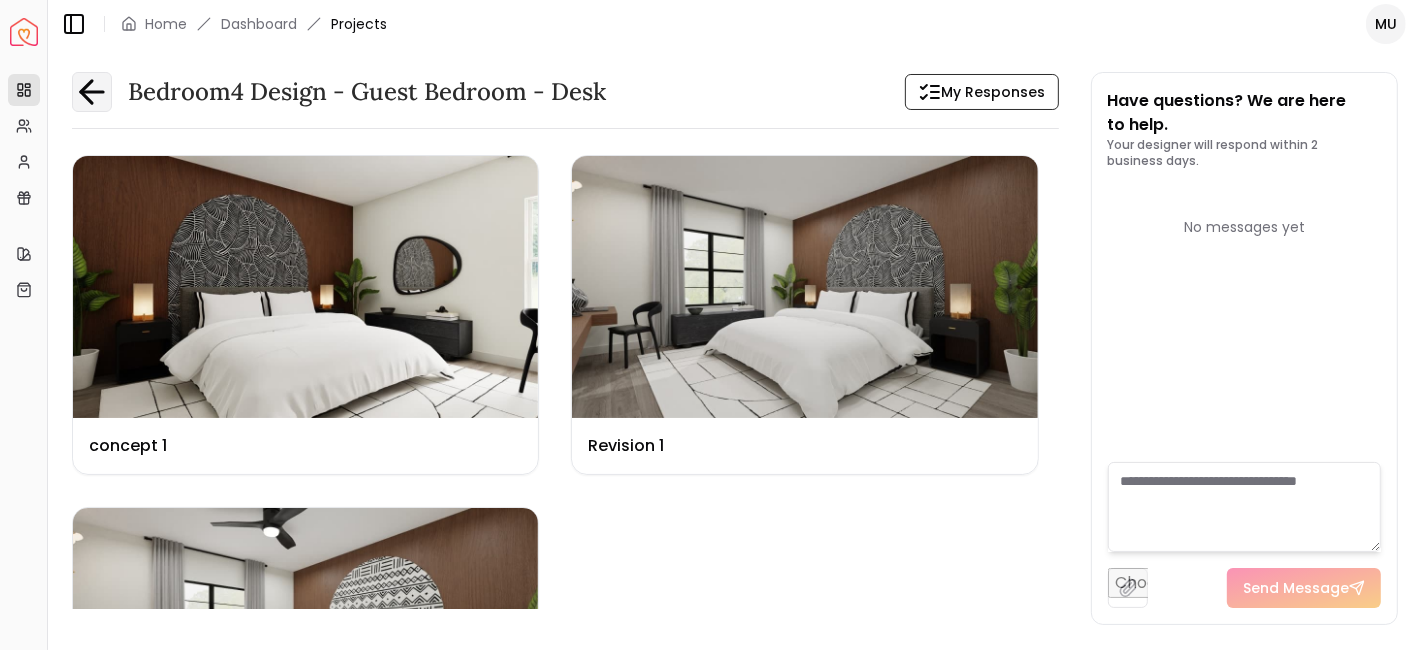 click 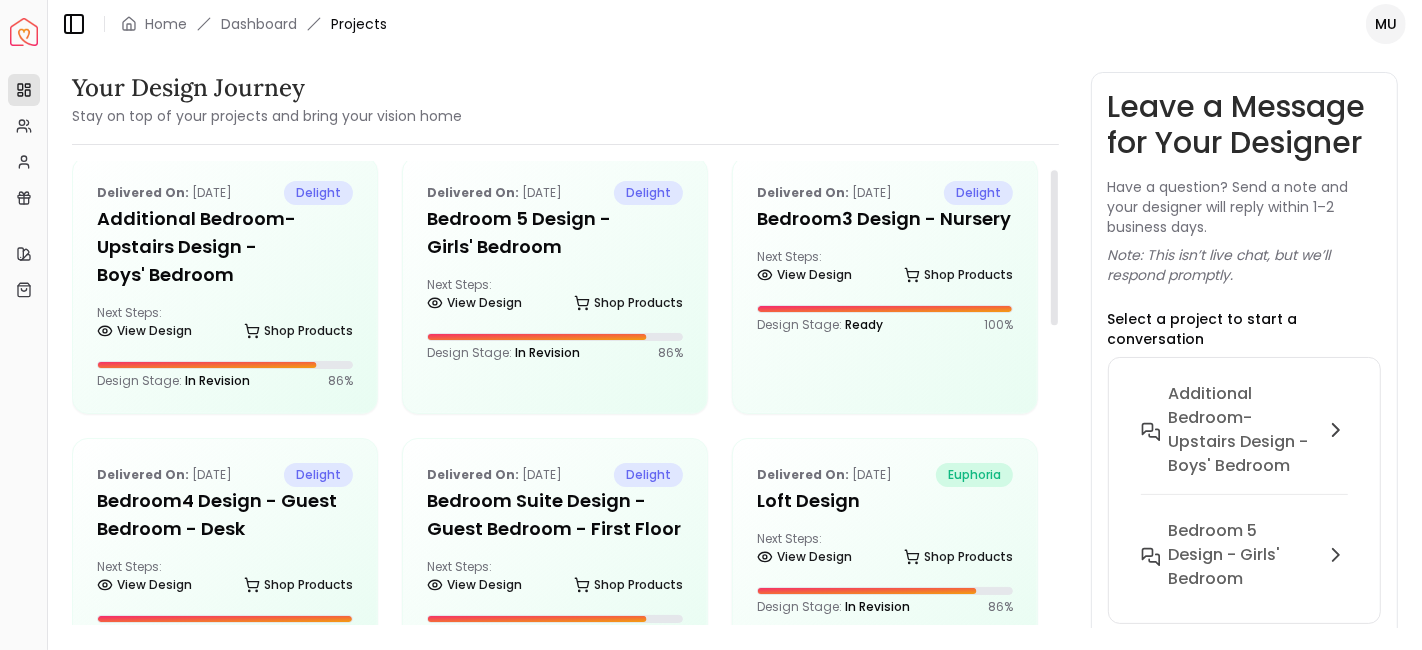 scroll, scrollTop: 25, scrollLeft: 0, axis: vertical 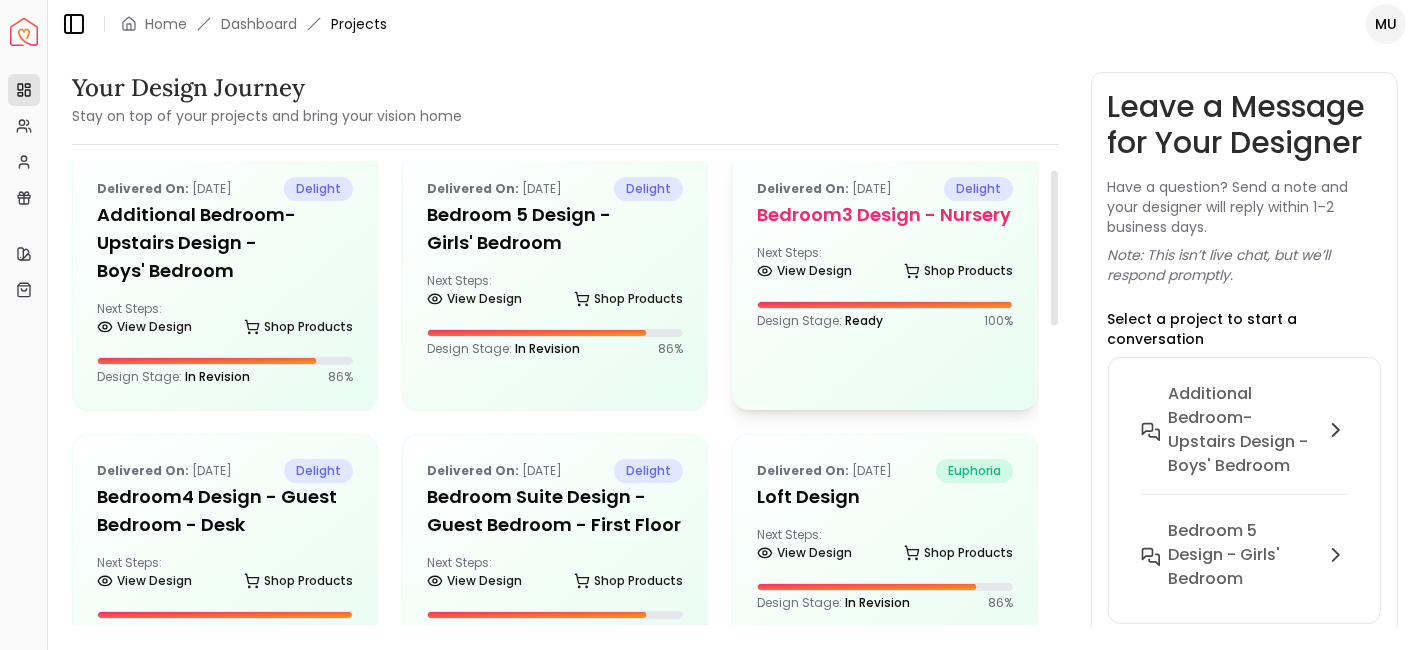 click on "Delivered on:   May 18, 2025 delight Bedroom3 design - Nursery Next Steps: View Design Shop Products Design Stage:   Ready 100 %" at bounding box center (885, 253) 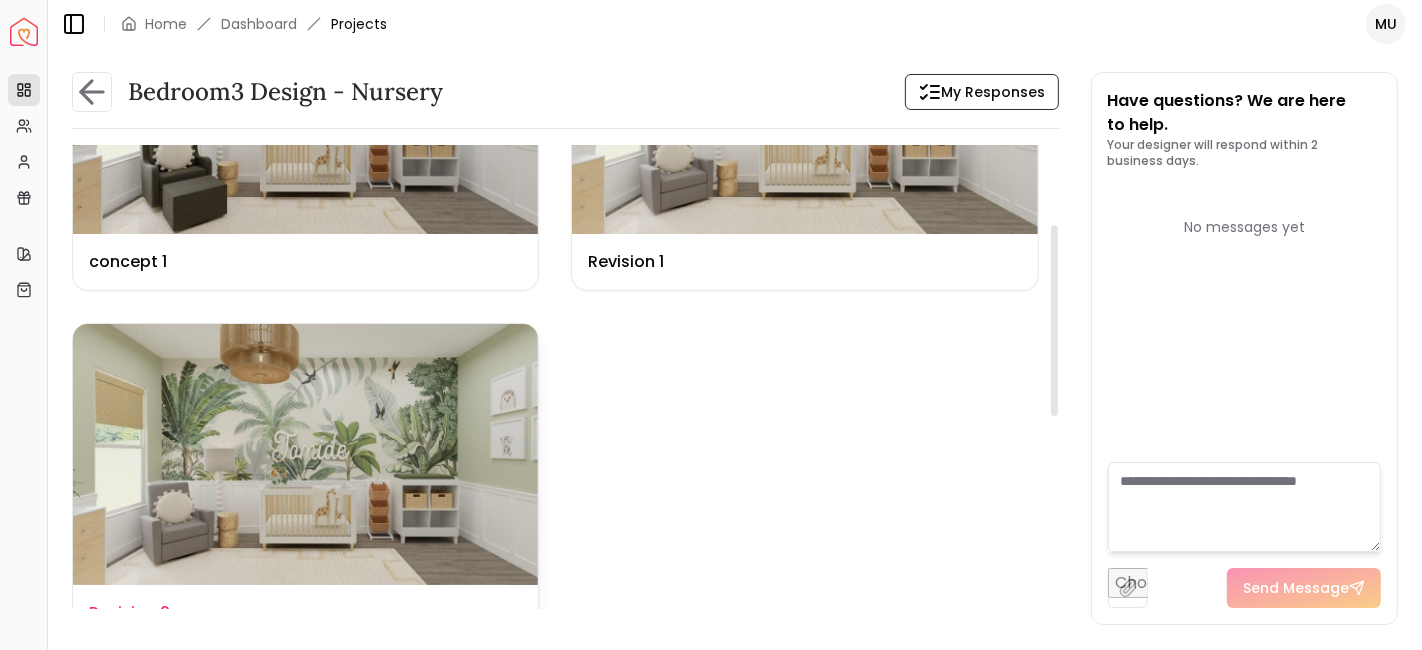 scroll, scrollTop: 192, scrollLeft: 0, axis: vertical 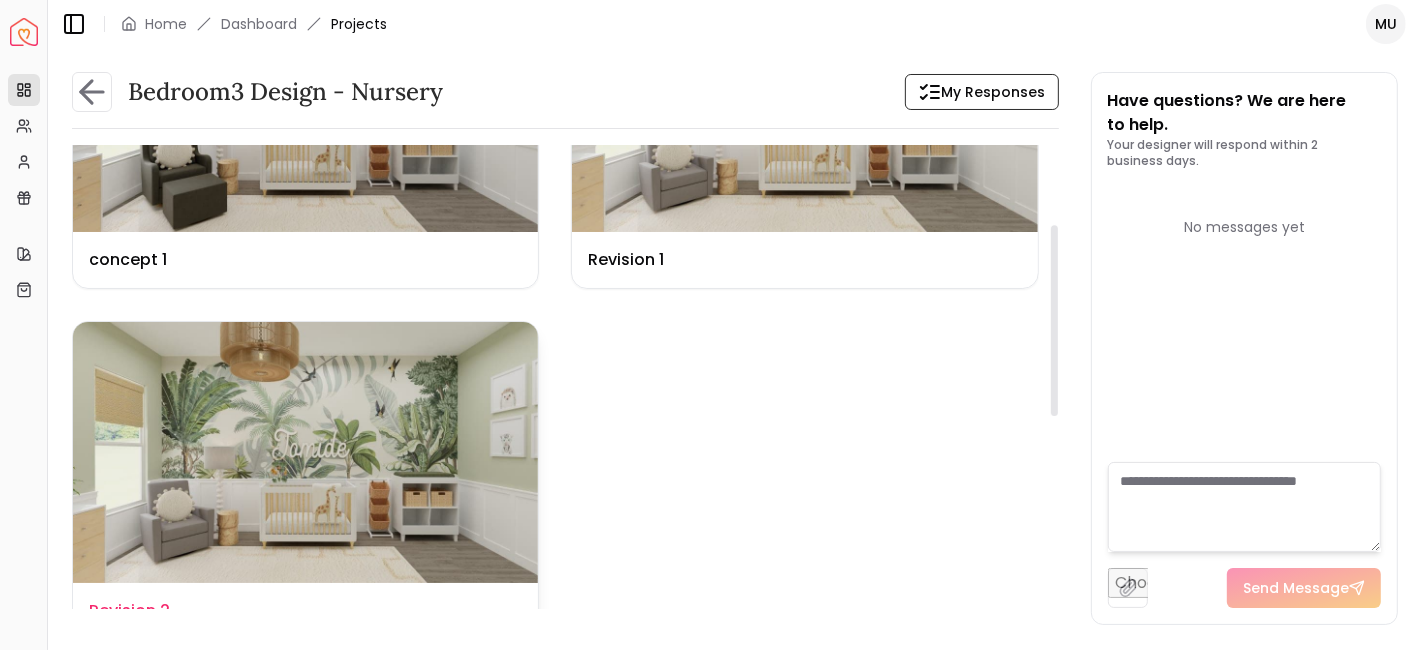 click at bounding box center (305, 453) 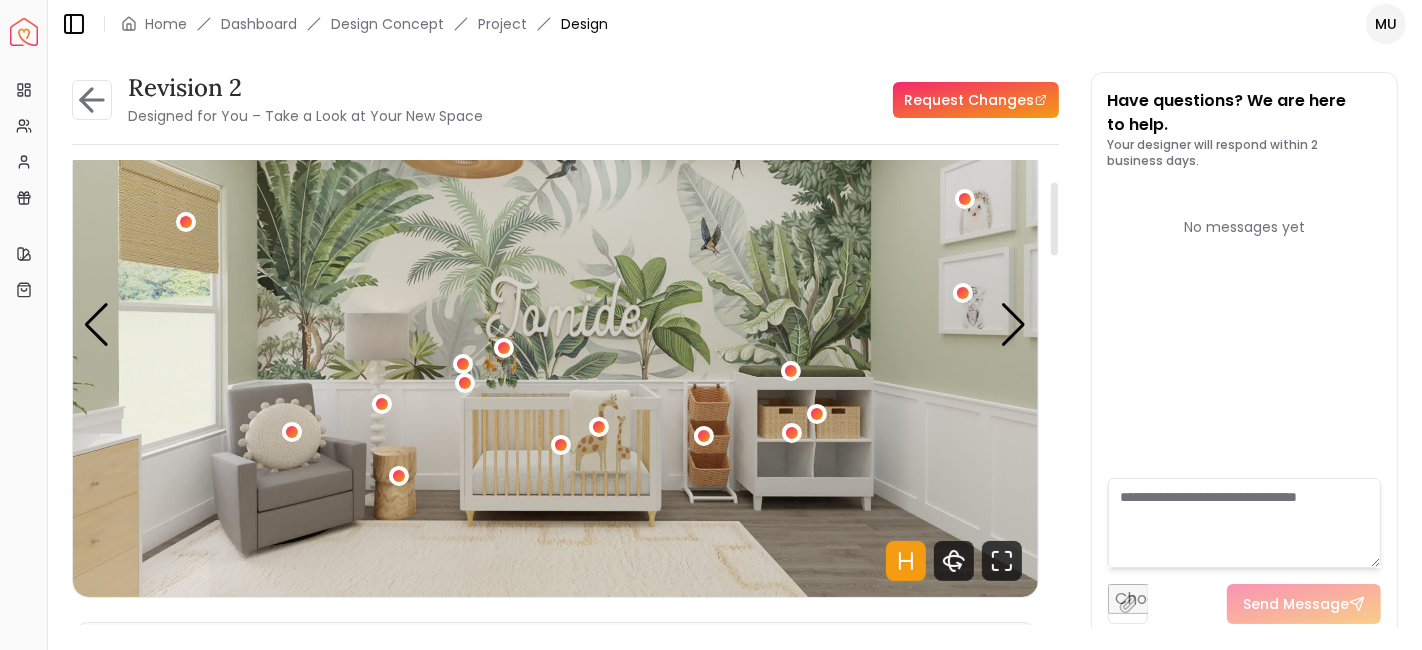 scroll, scrollTop: 135, scrollLeft: 0, axis: vertical 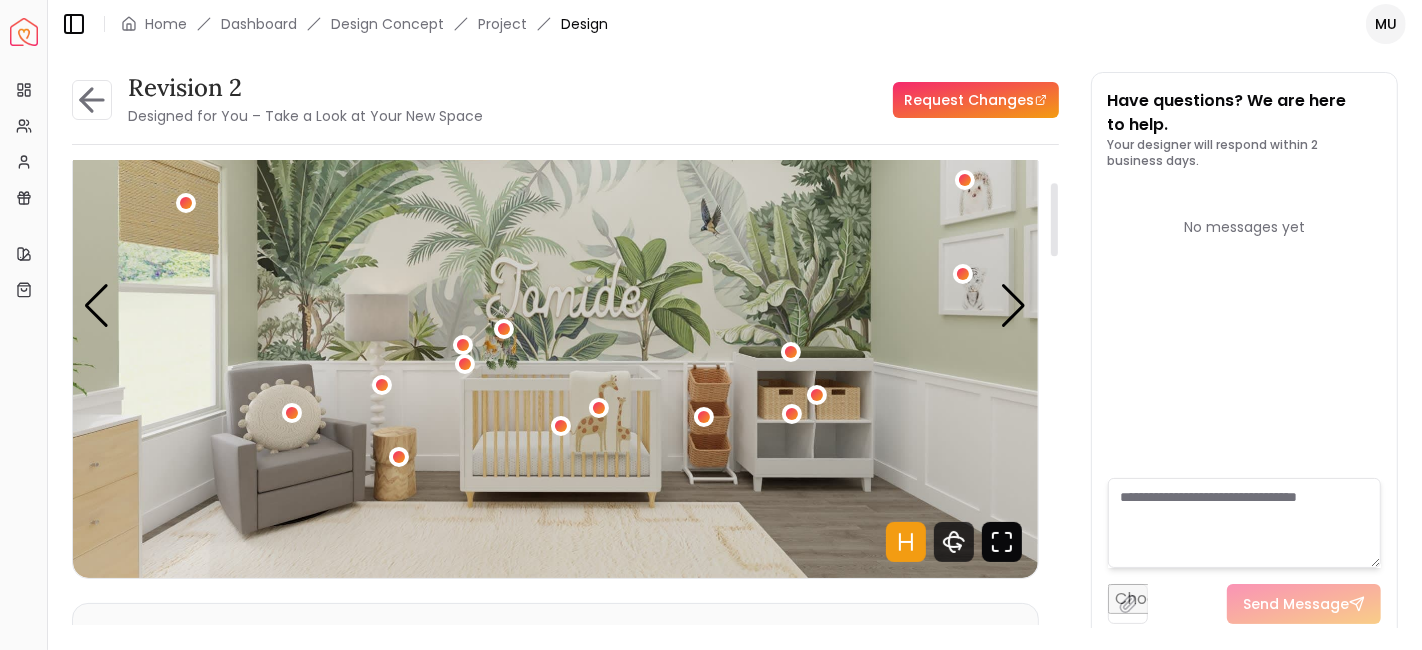 click 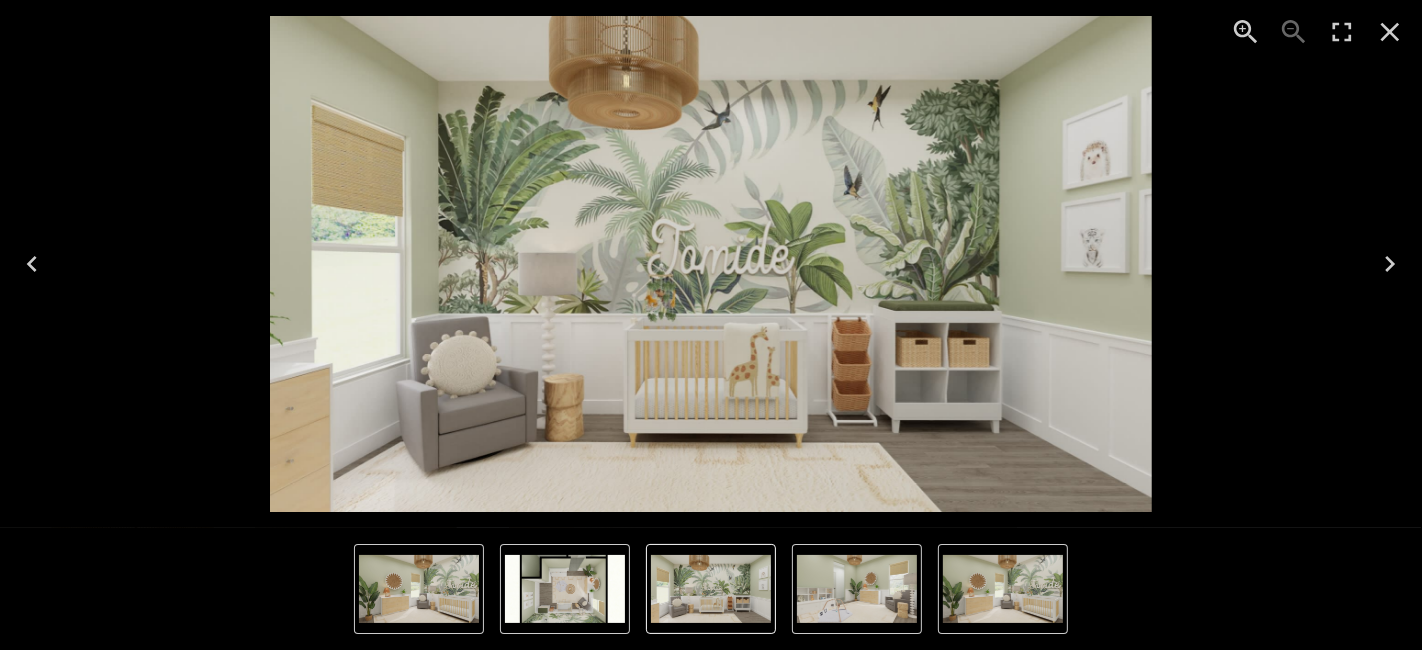click 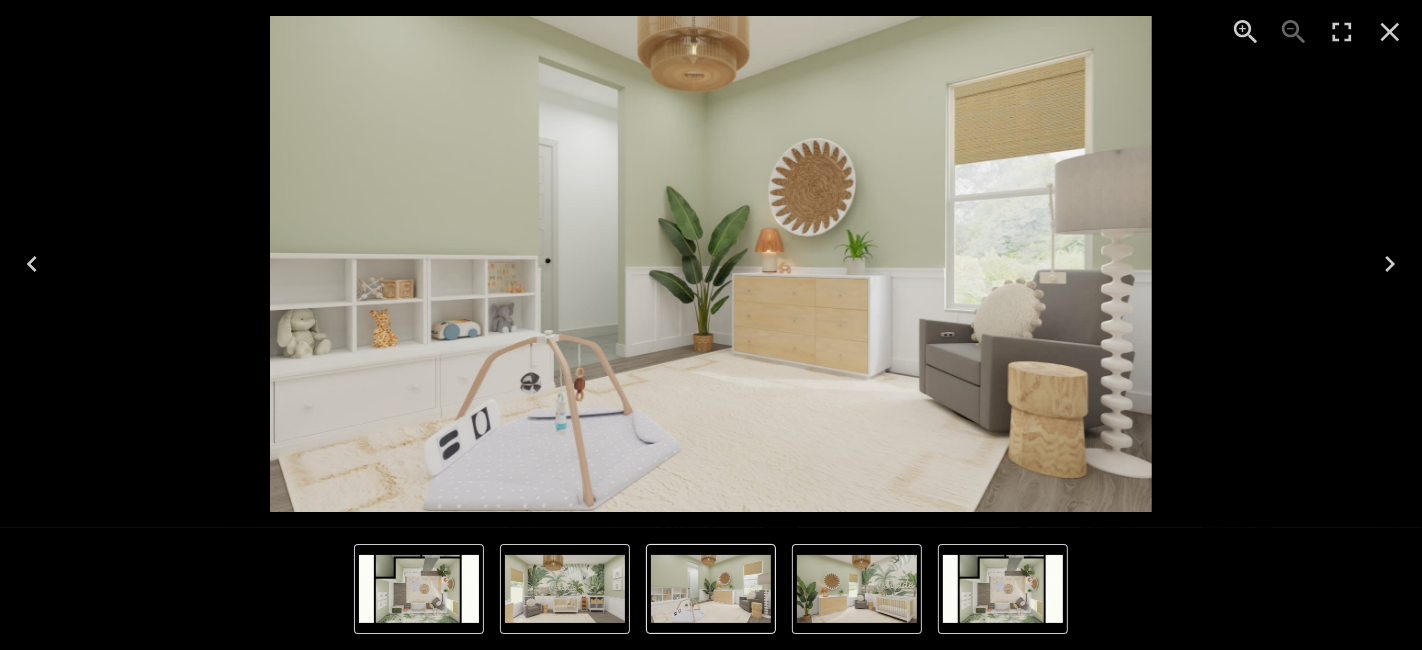click 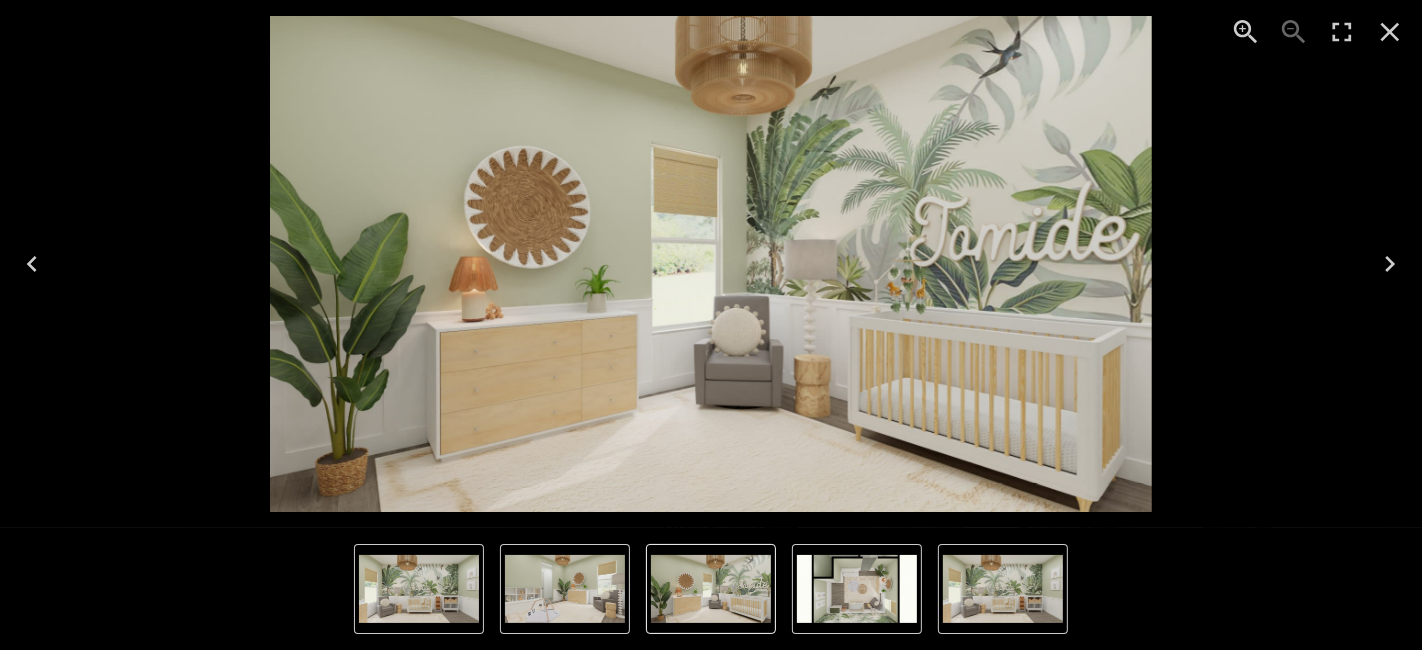 click 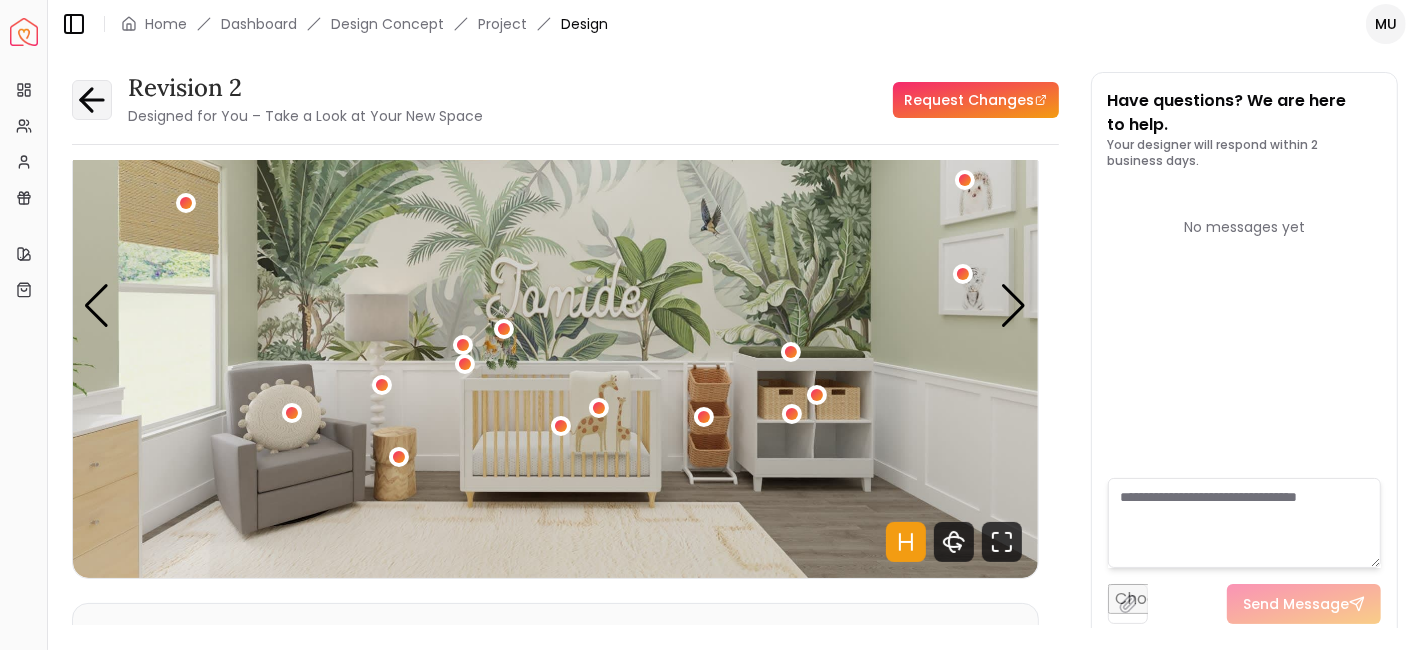 click 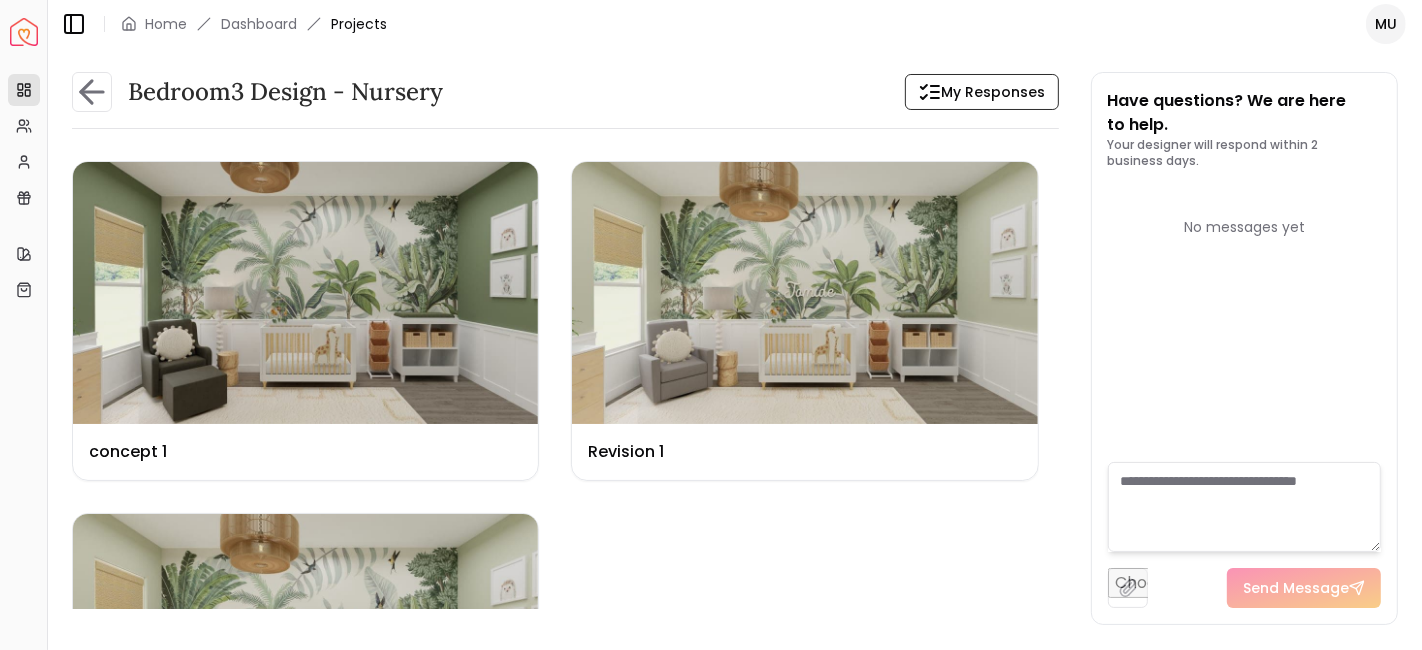 click 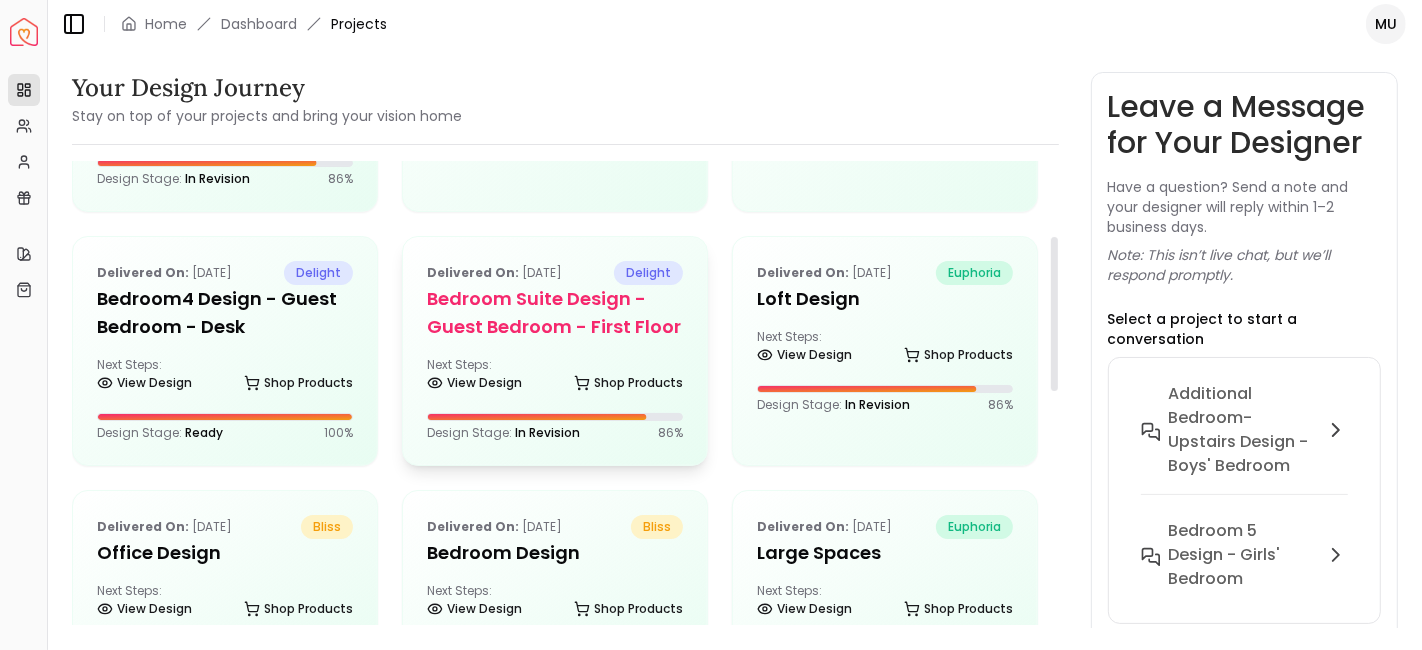 scroll, scrollTop: 0, scrollLeft: 0, axis: both 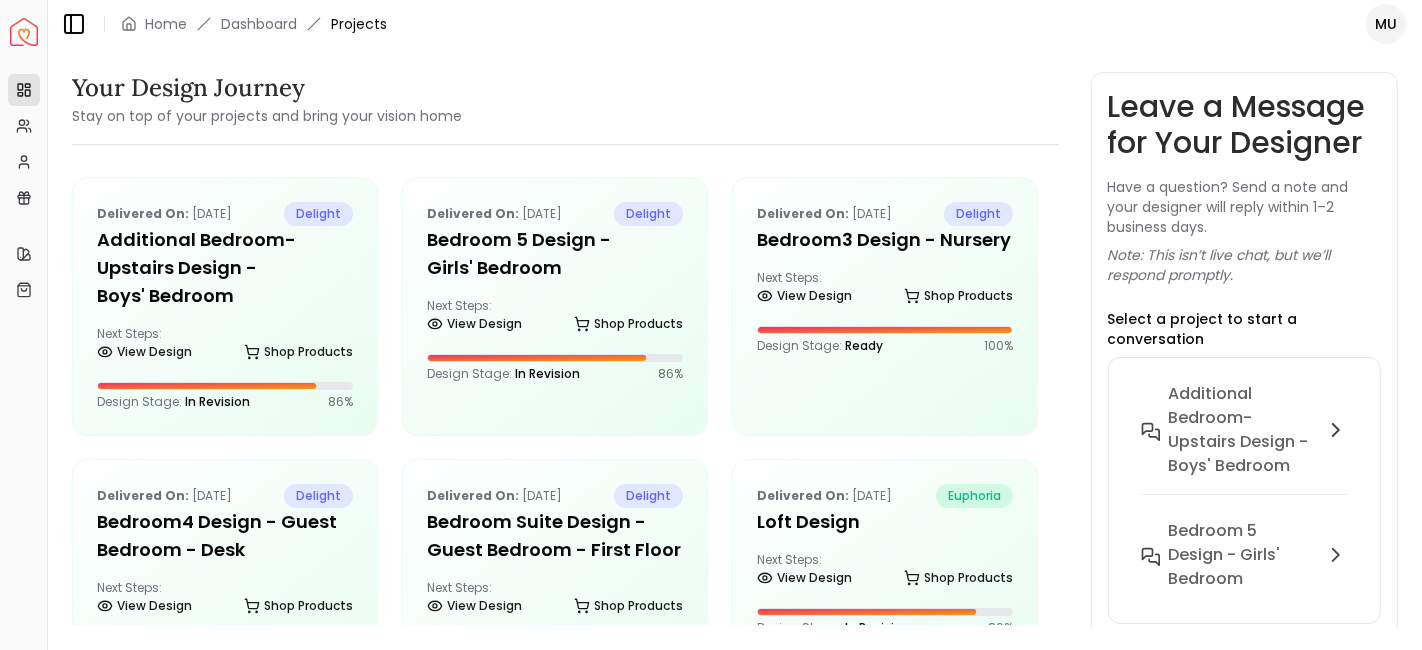 click on "Your Design Journey Stay on top of your projects and bring your vision home" at bounding box center [565, 100] 